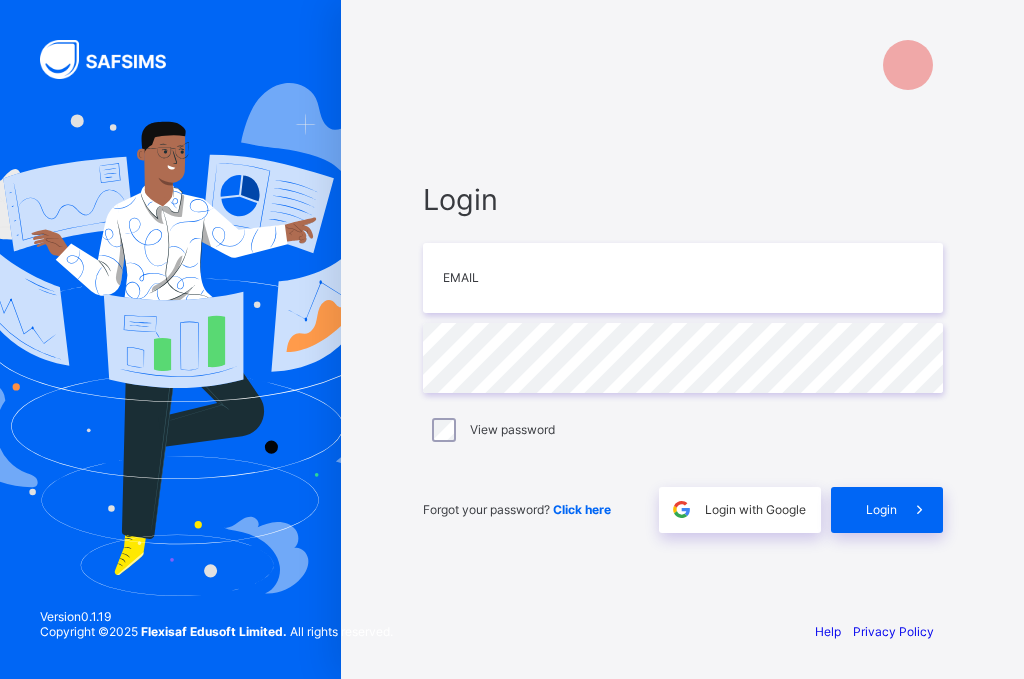 scroll, scrollTop: 0, scrollLeft: 0, axis: both 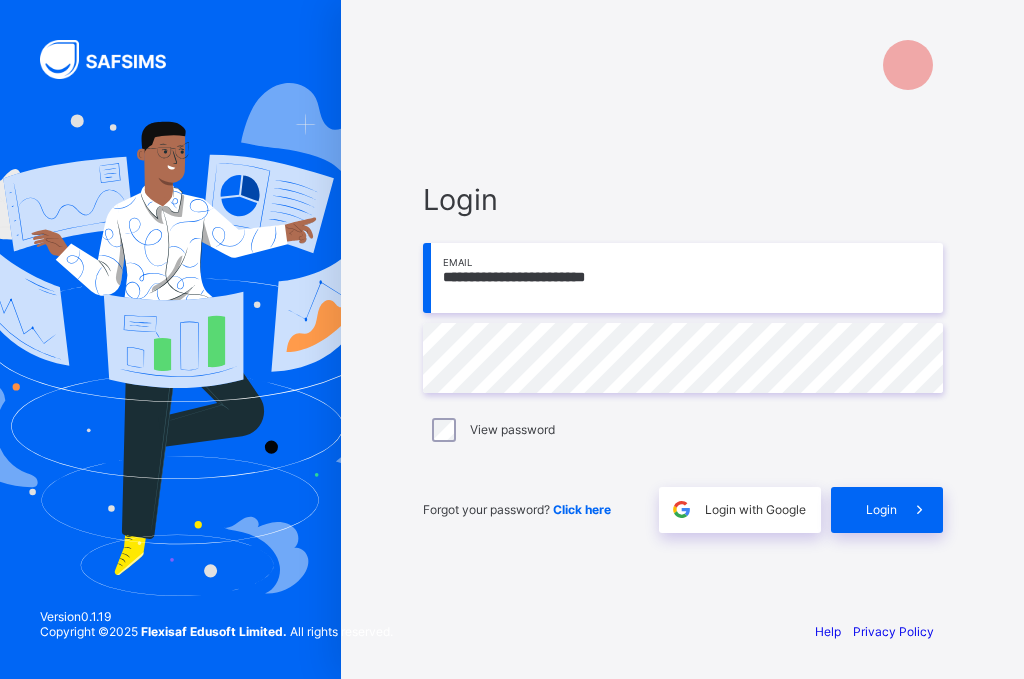 type on "**********" 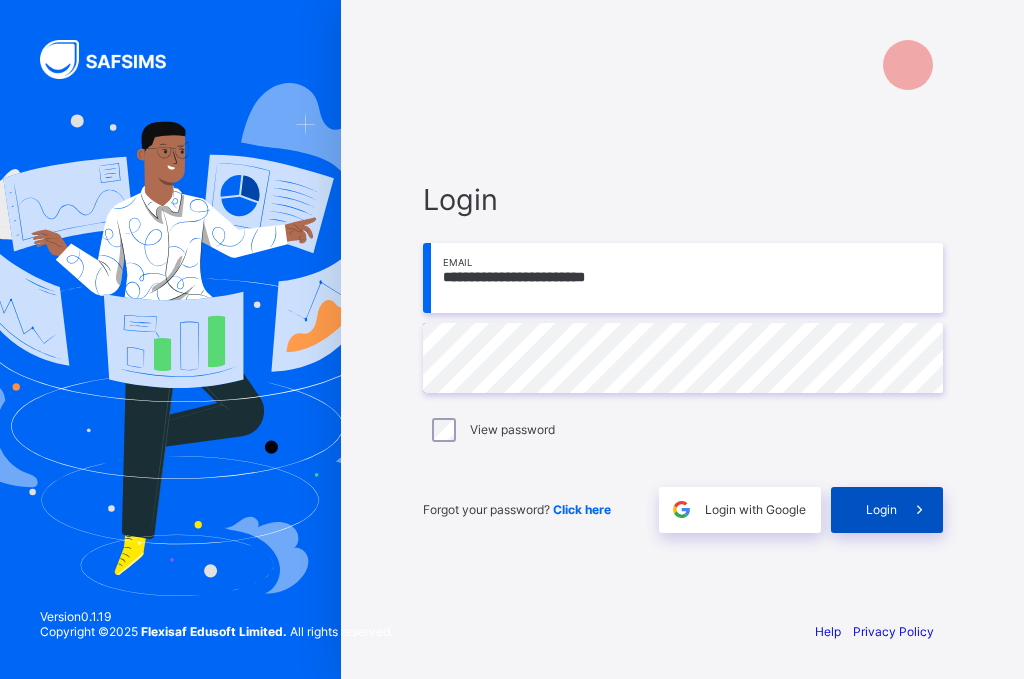 click on "Login" at bounding box center [881, 509] 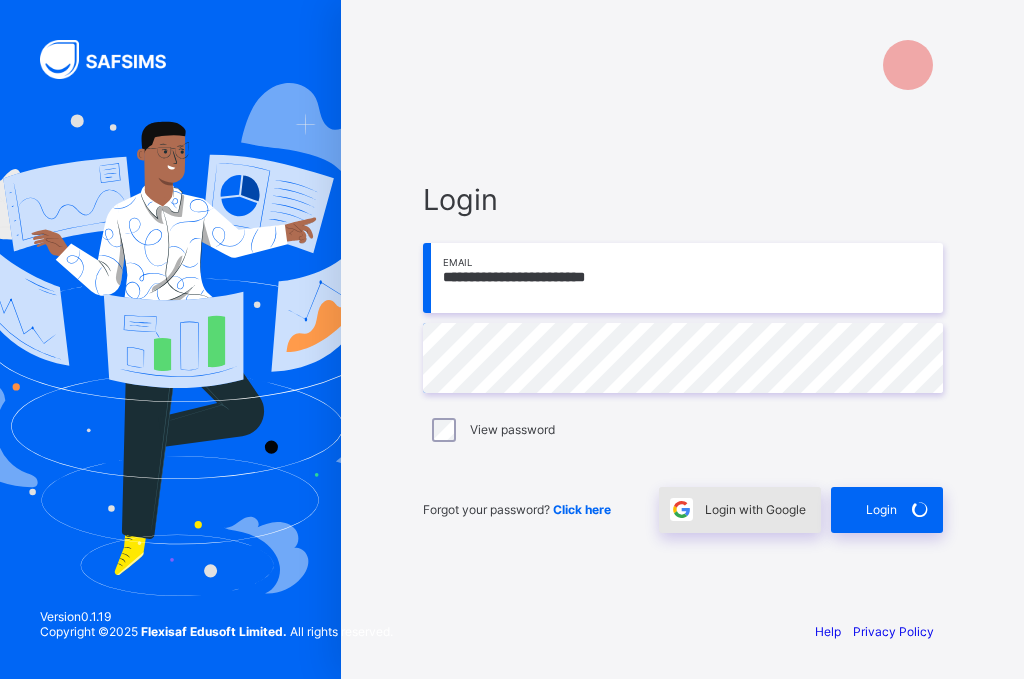click on "Login with Google" at bounding box center [755, 509] 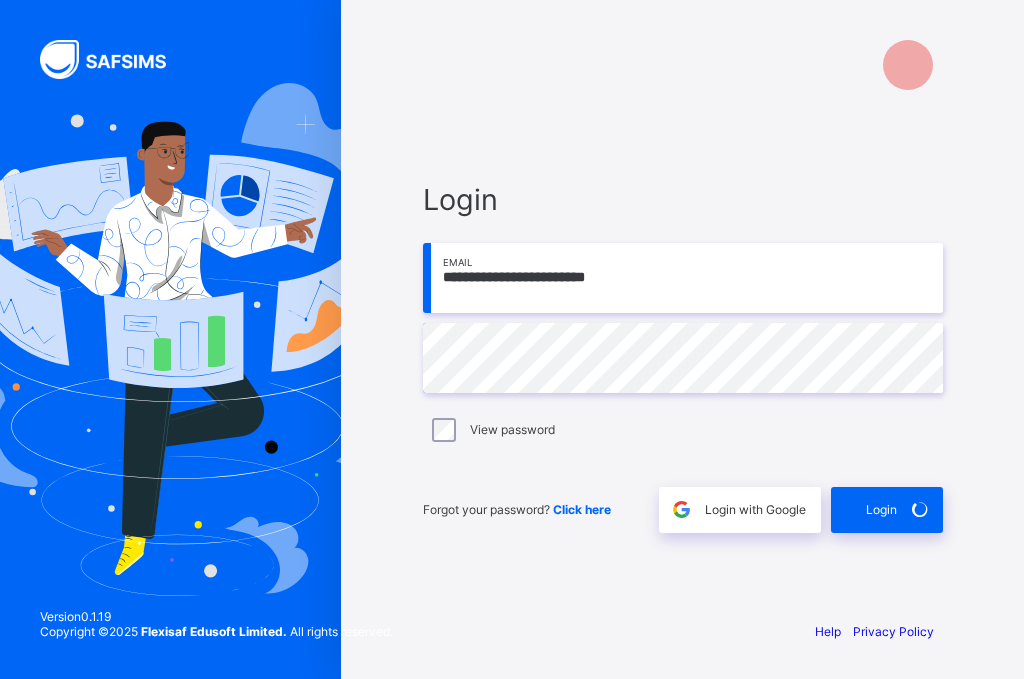 click on "**********" at bounding box center (683, 278) 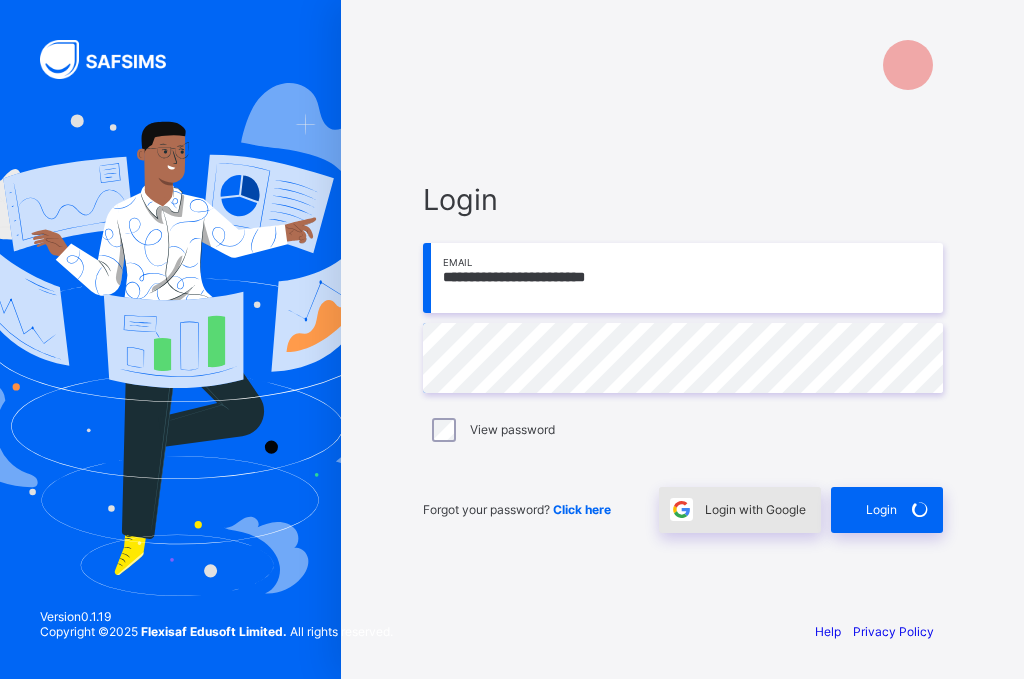 click on "Login with Google" at bounding box center [755, 509] 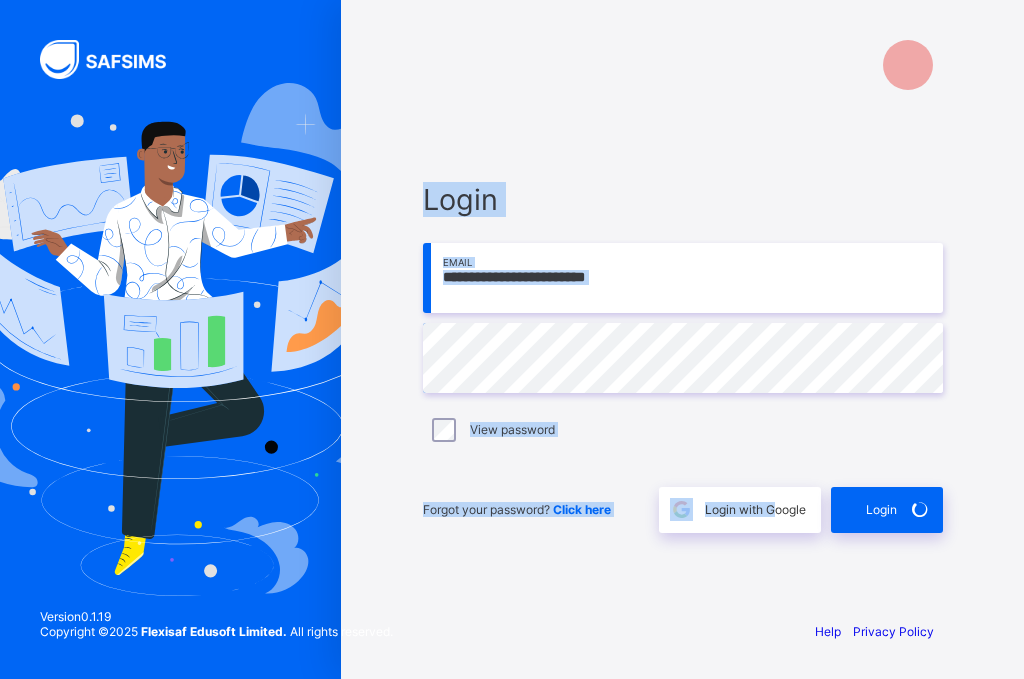 drag, startPoint x: 723, startPoint y: 498, endPoint x: 643, endPoint y: -87, distance: 590.44476 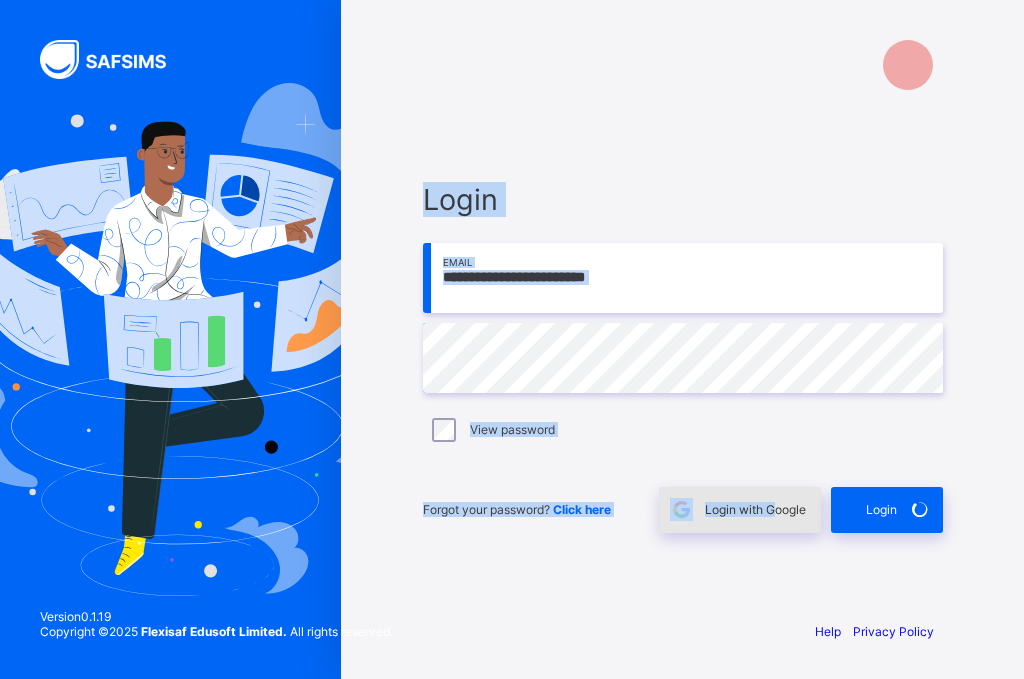 click on "Login with Google" at bounding box center (755, 509) 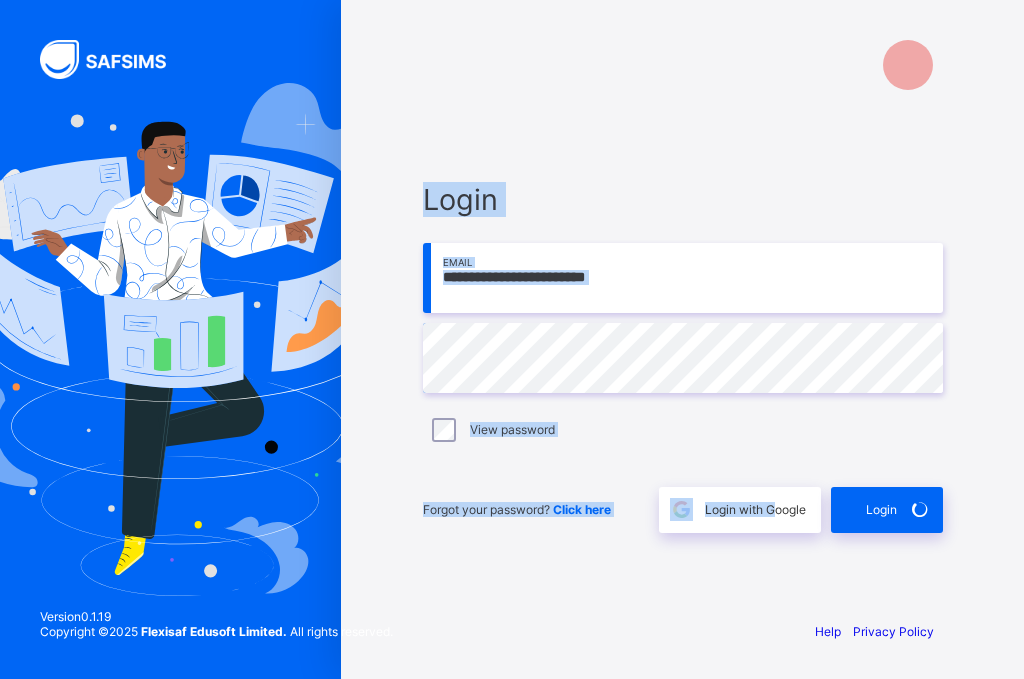 click on "**********" at bounding box center (683, 357) 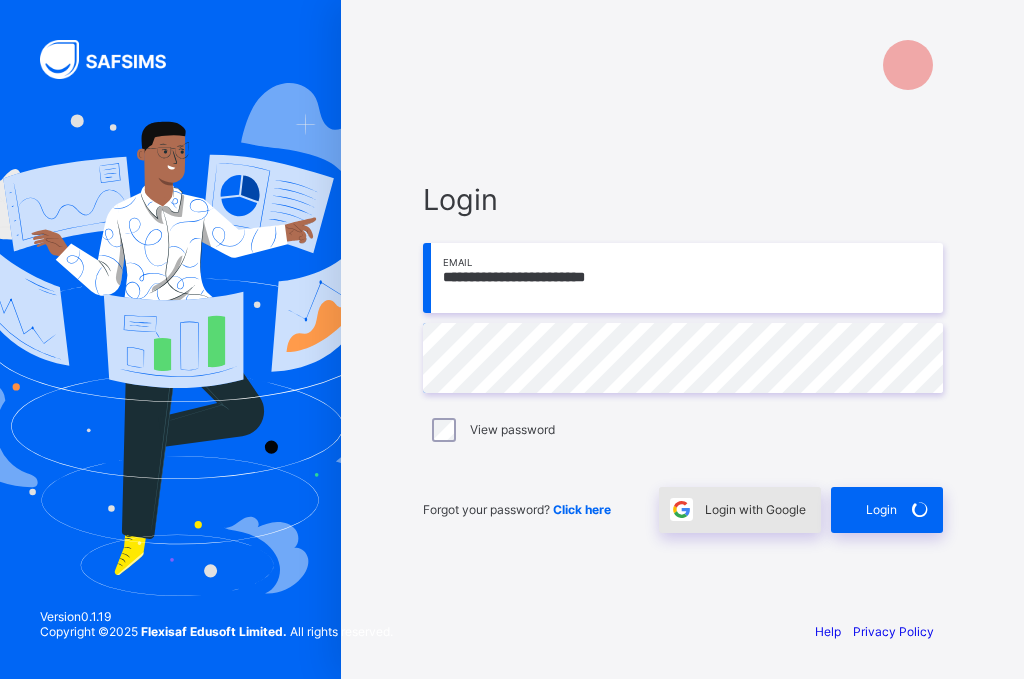 click on "Login with Google" at bounding box center (755, 509) 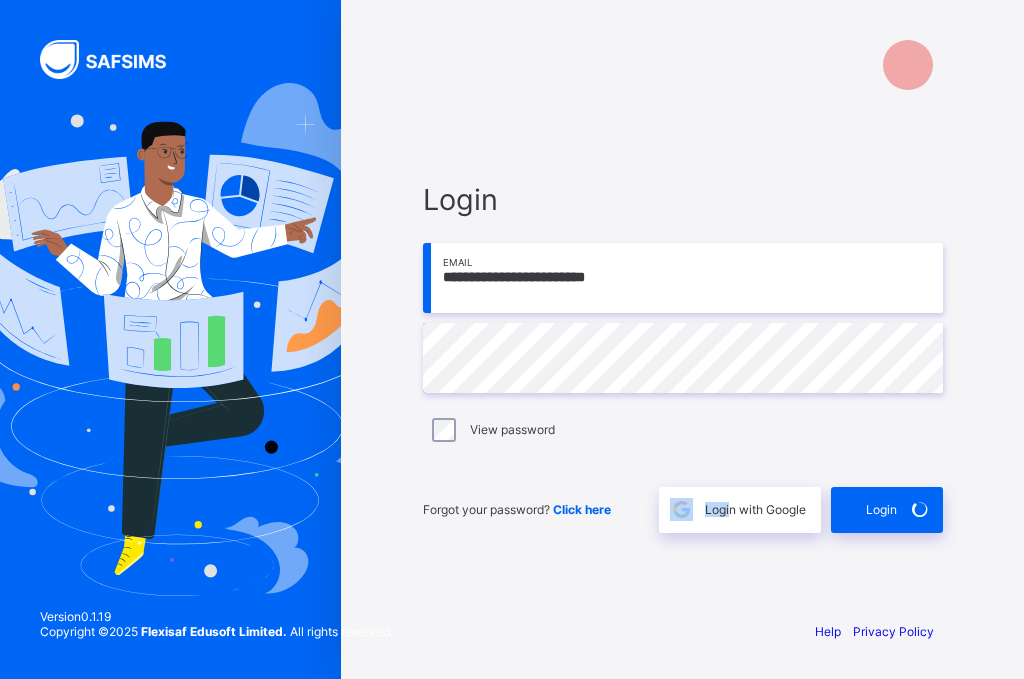 drag, startPoint x: 729, startPoint y: 509, endPoint x: 613, endPoint y: 539, distance: 119.81653 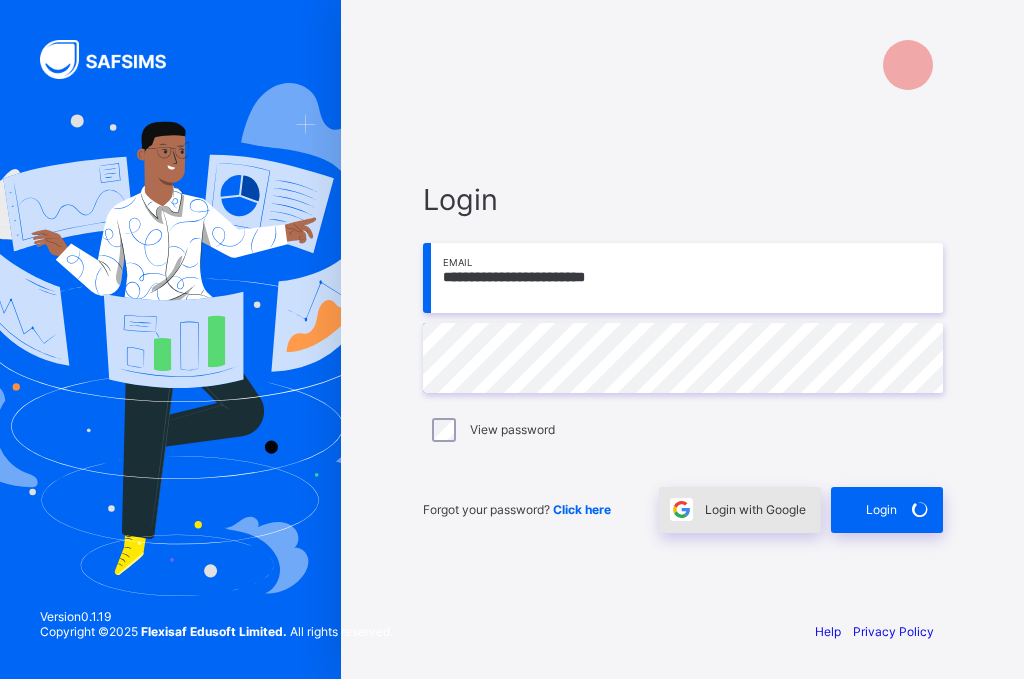 click on "Login with Google" at bounding box center [755, 509] 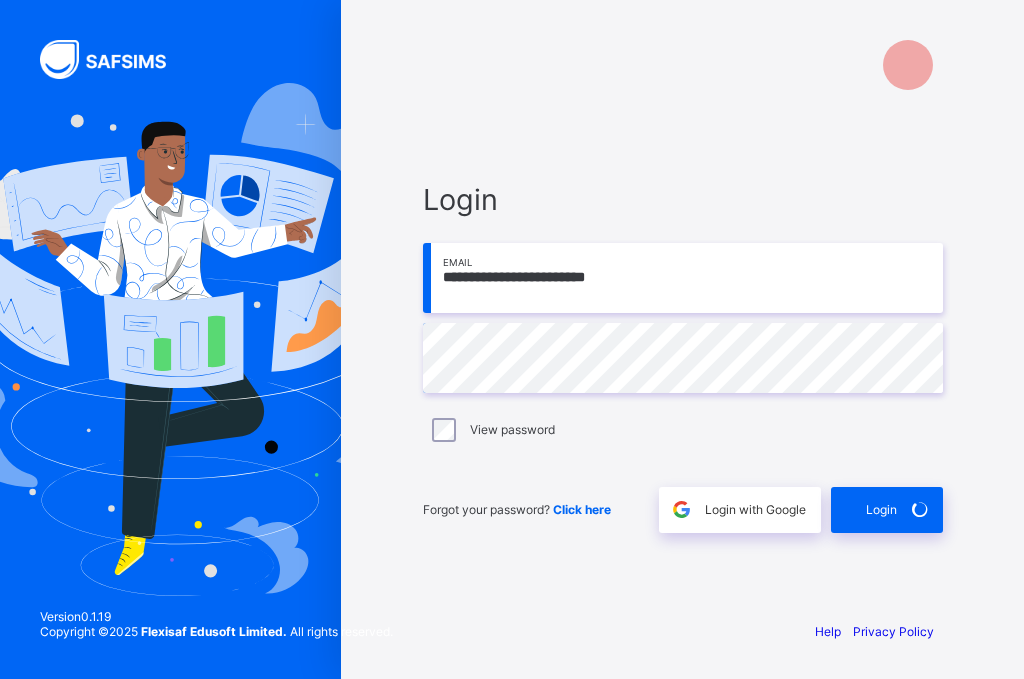 drag, startPoint x: 782, startPoint y: 503, endPoint x: 410, endPoint y: 25, distance: 605.6963 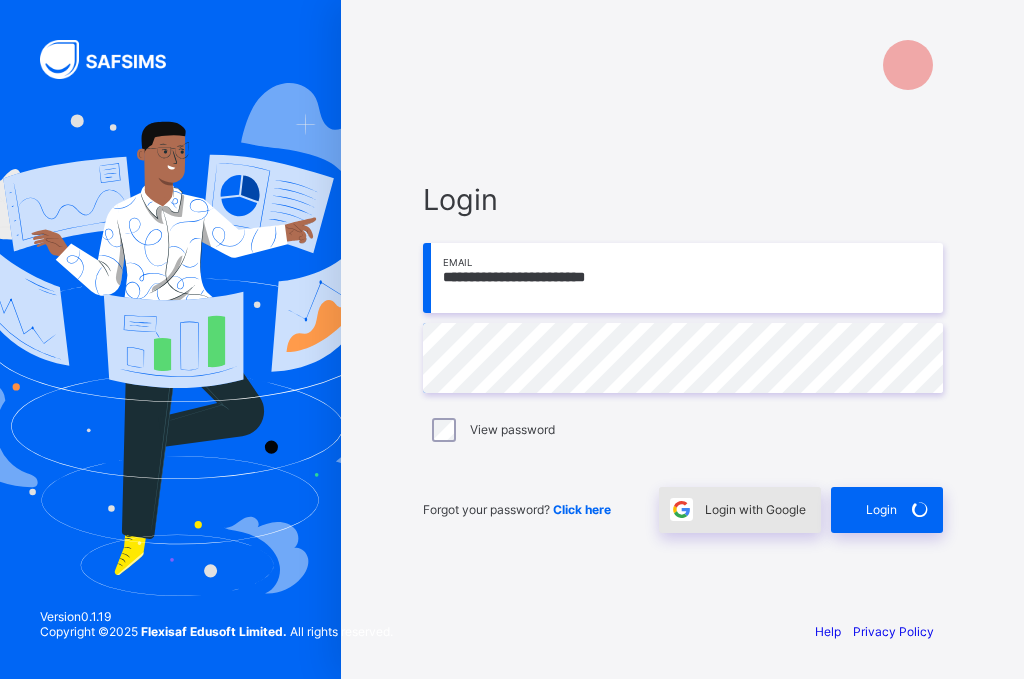 click on "Login with Google" at bounding box center [755, 509] 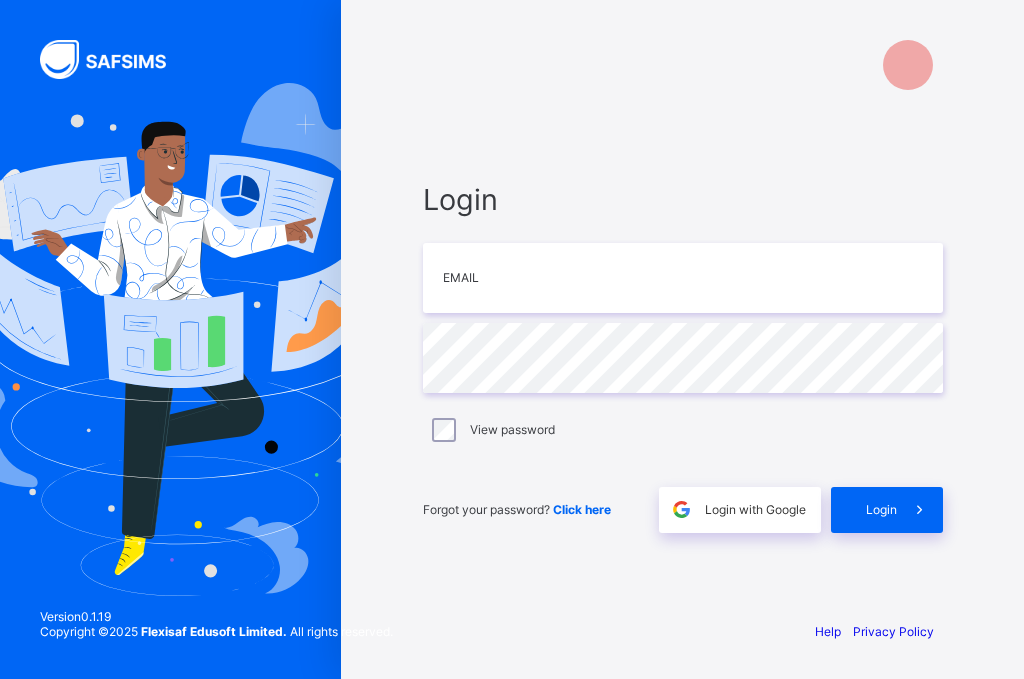 scroll, scrollTop: 0, scrollLeft: 0, axis: both 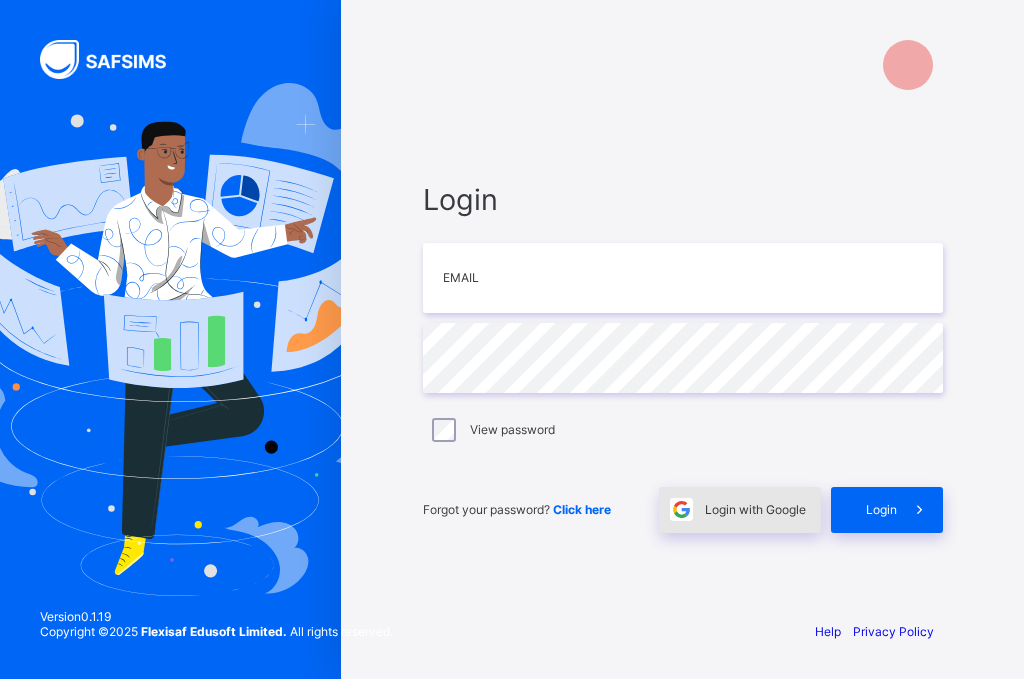 click at bounding box center [682, 510] 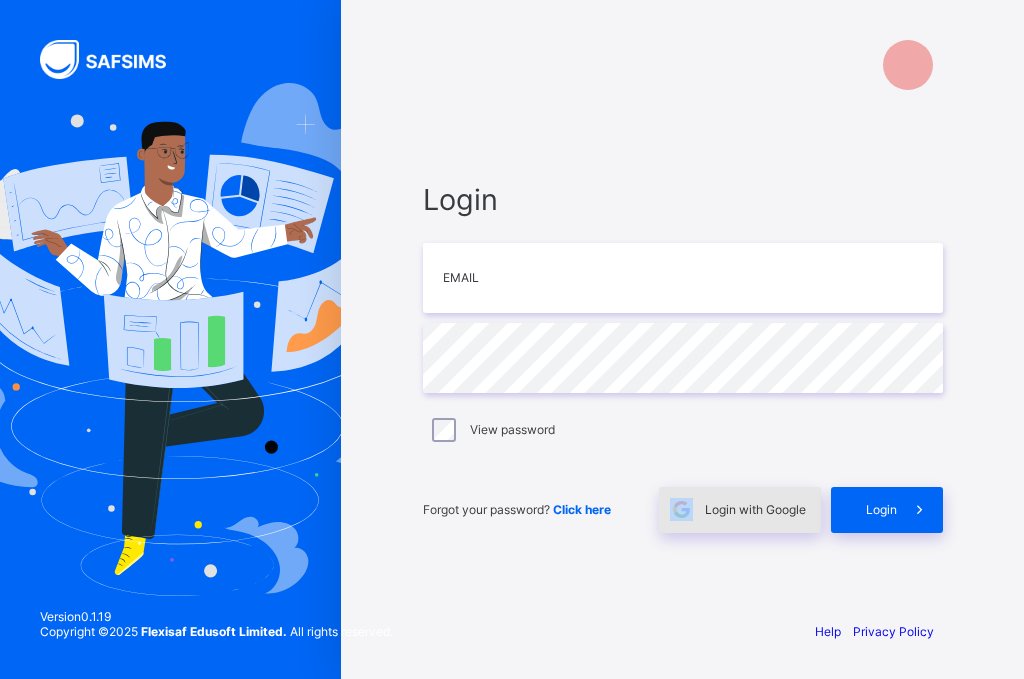 click at bounding box center (682, 510) 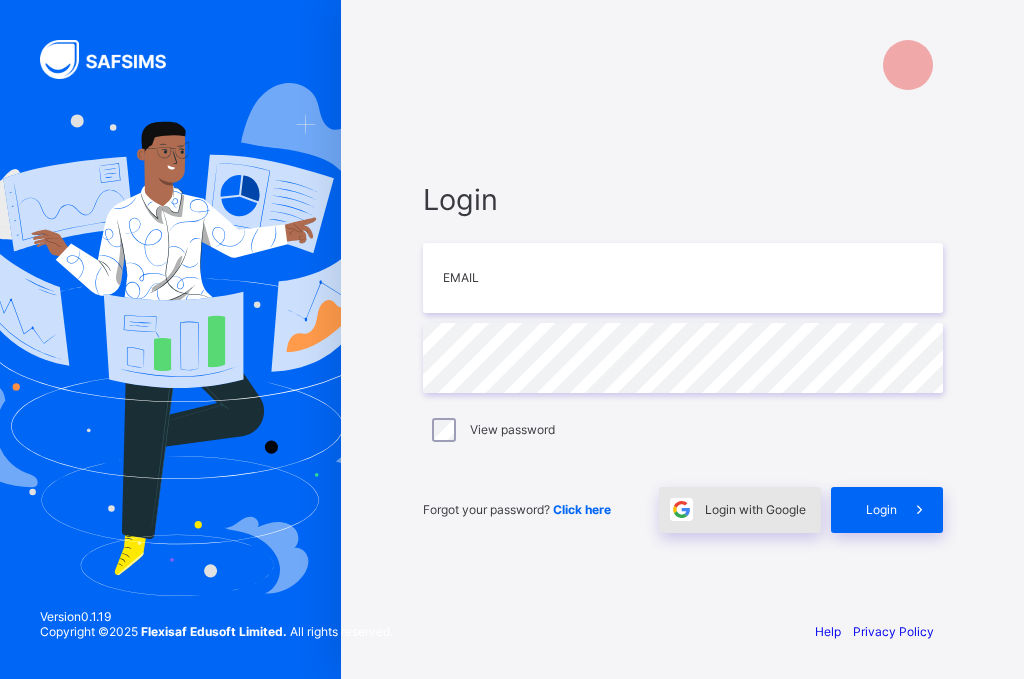 click on "Login with Google" at bounding box center (755, 509) 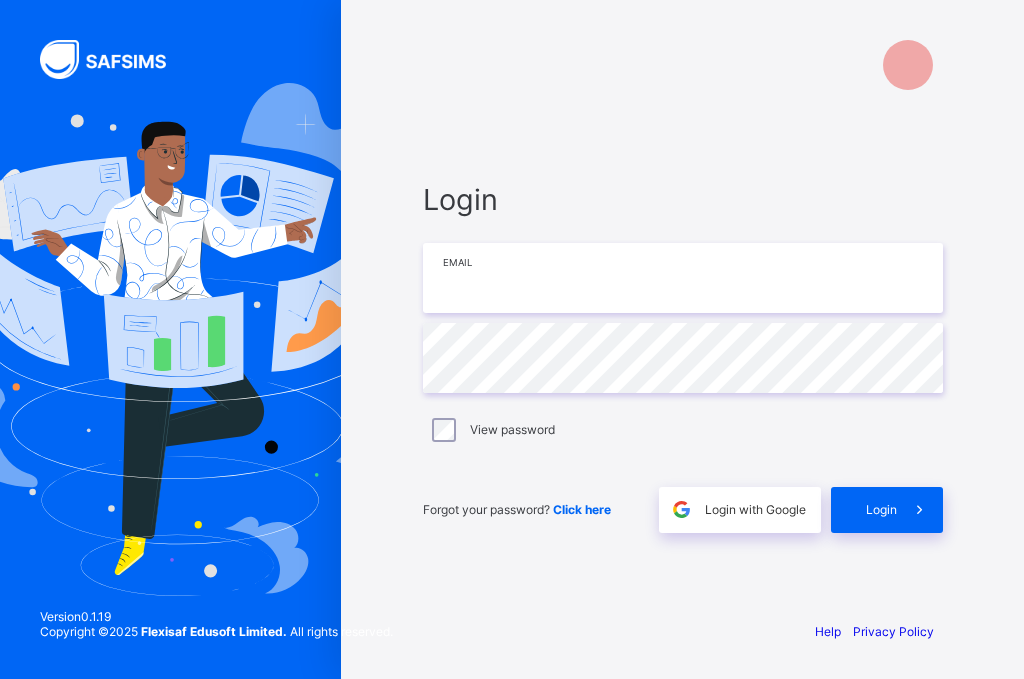 click at bounding box center (683, 278) 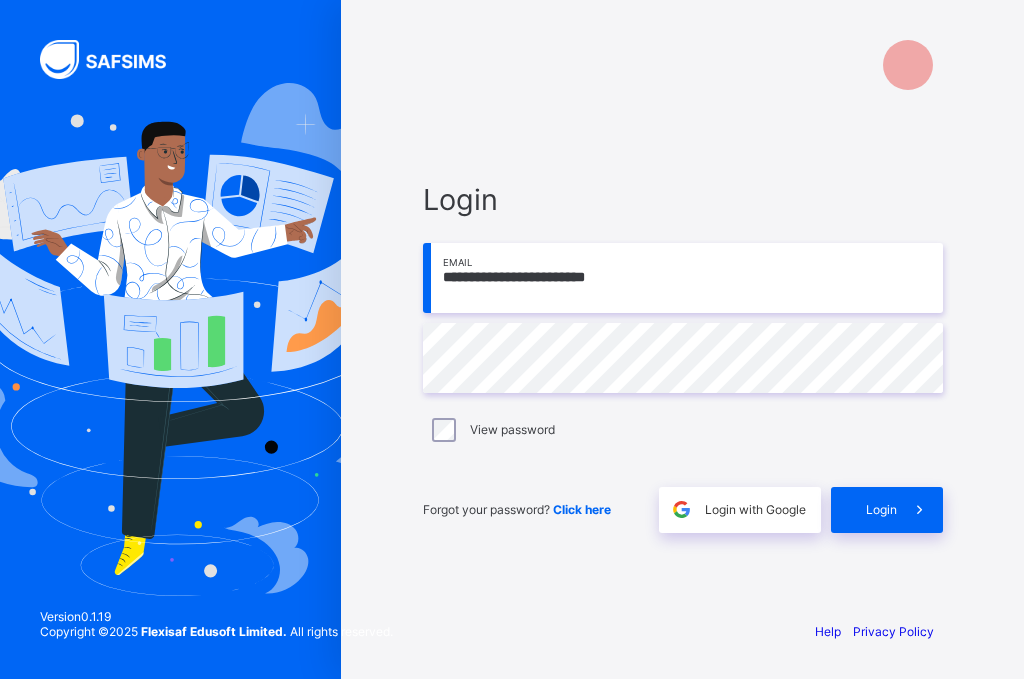 type on "**********" 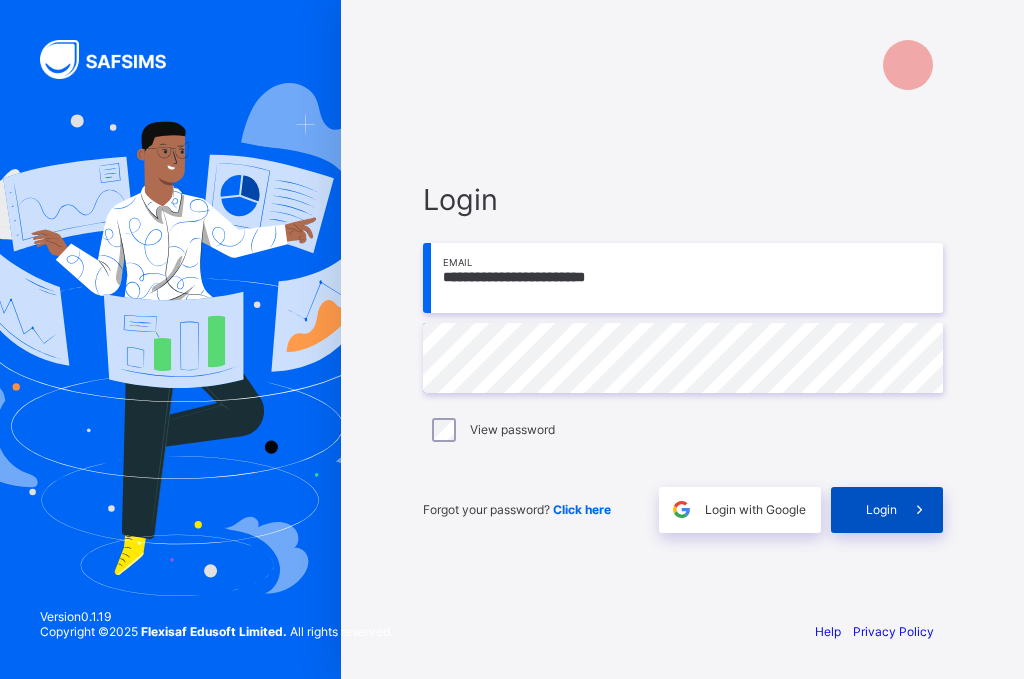 click on "Login" at bounding box center (887, 510) 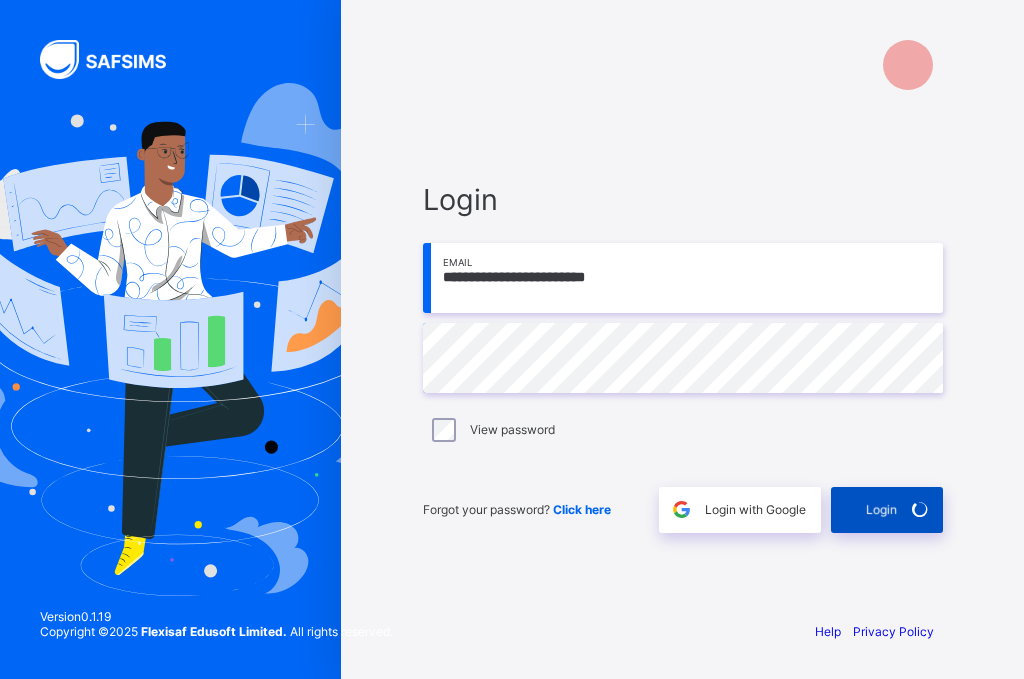drag, startPoint x: 896, startPoint y: 514, endPoint x: 840, endPoint y: 513, distance: 56.008926 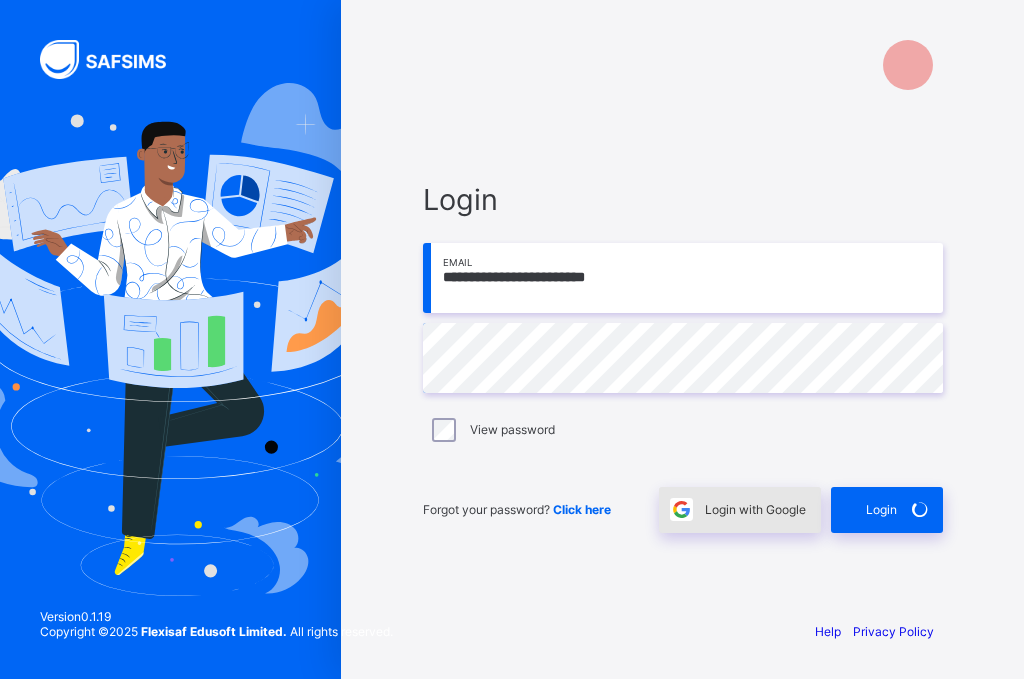 click on "Login with Google" at bounding box center [755, 509] 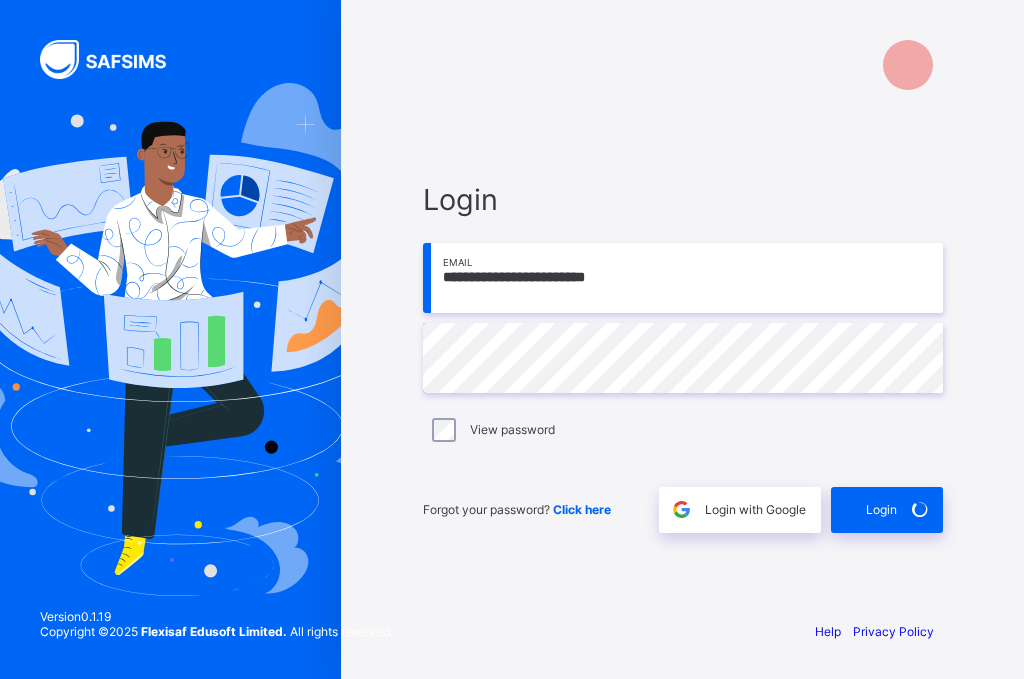 click on "**********" at bounding box center [683, 357] 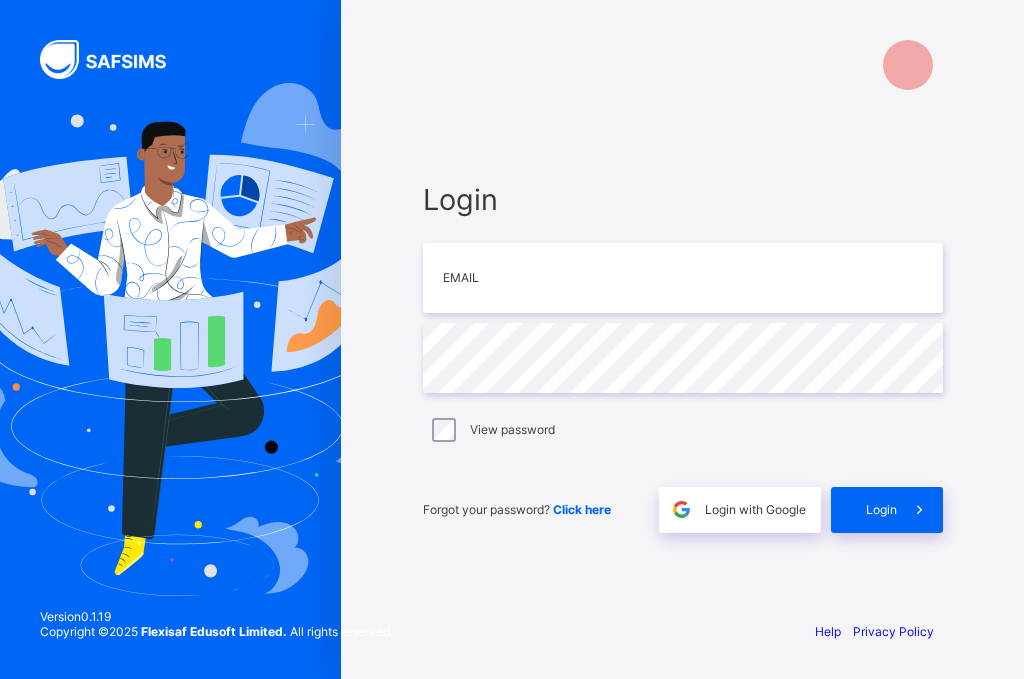 scroll, scrollTop: 0, scrollLeft: 0, axis: both 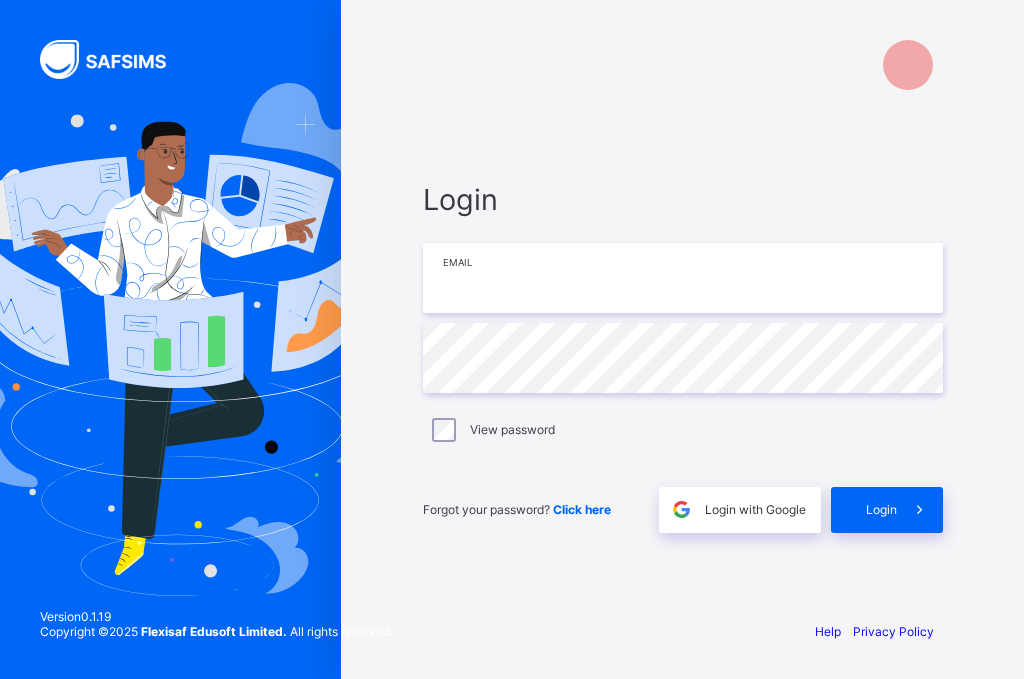 type on "**********" 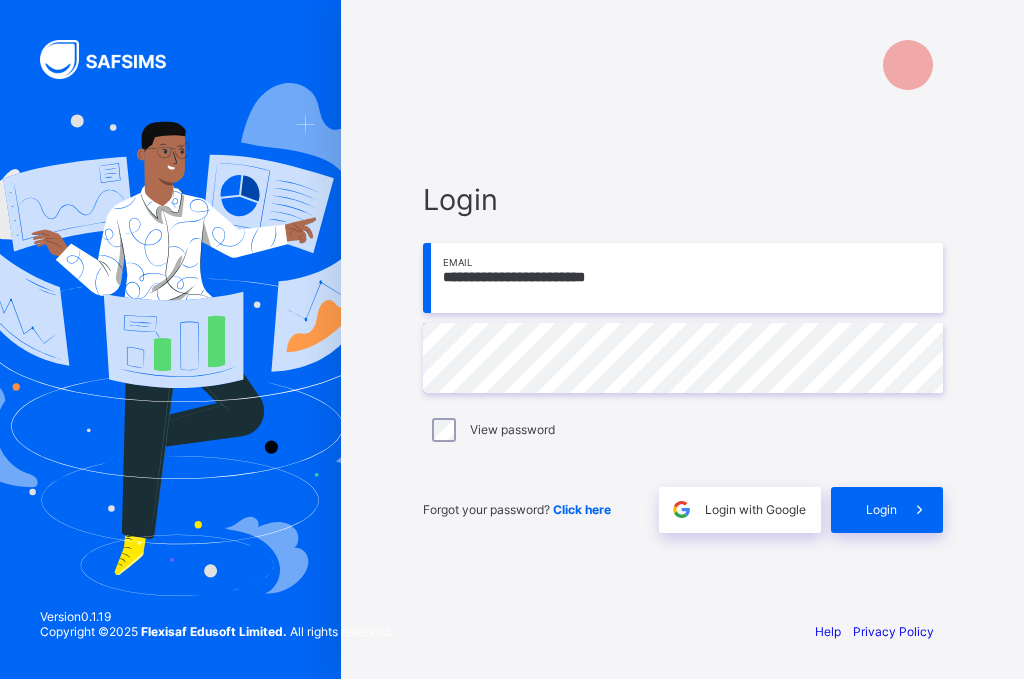 click on "View password" at bounding box center (683, 430) 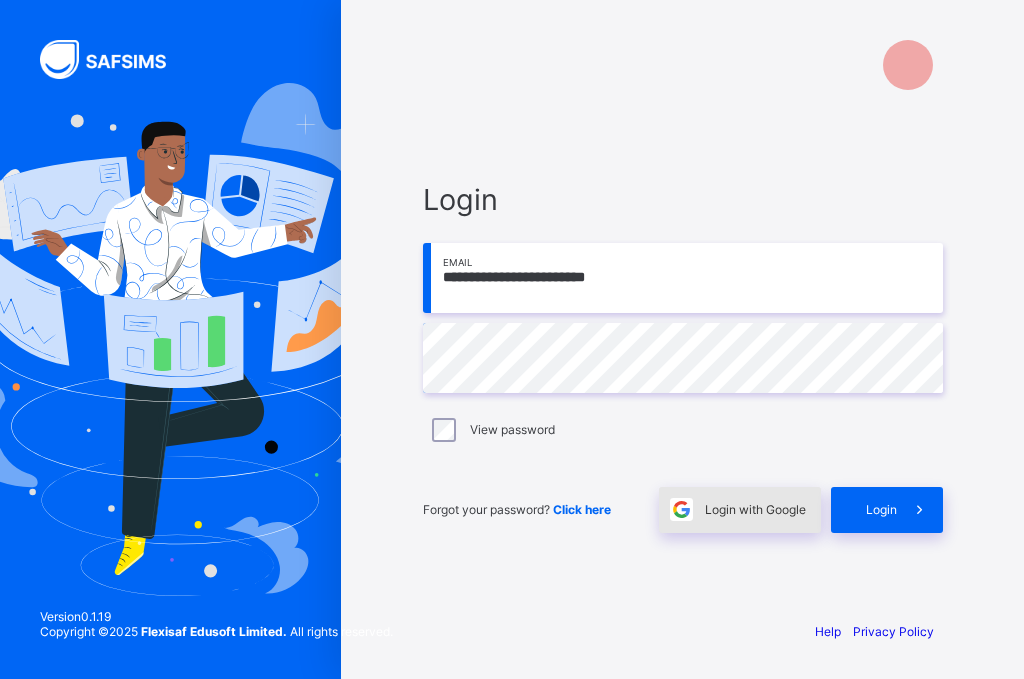 click on "Login with Google" at bounding box center (755, 509) 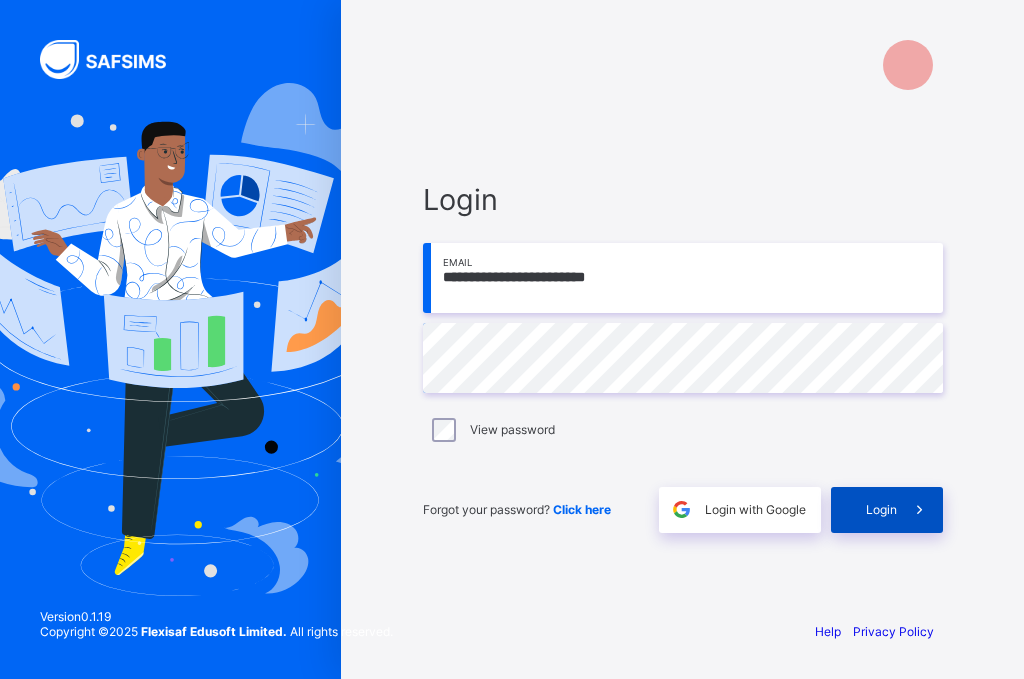 click on "Login" at bounding box center [881, 509] 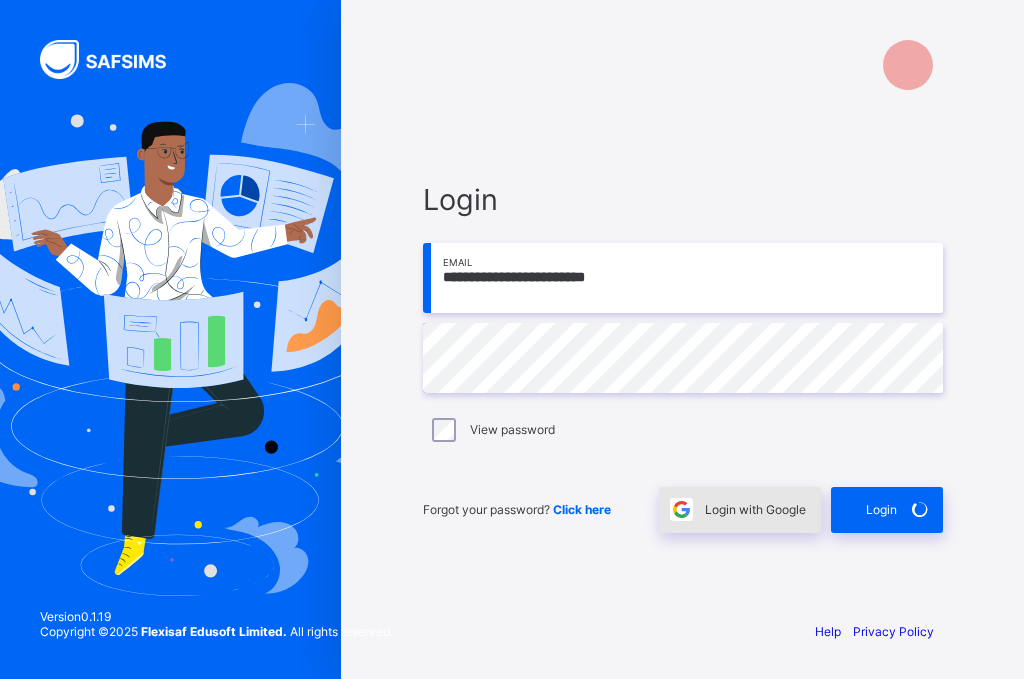 click at bounding box center [682, 510] 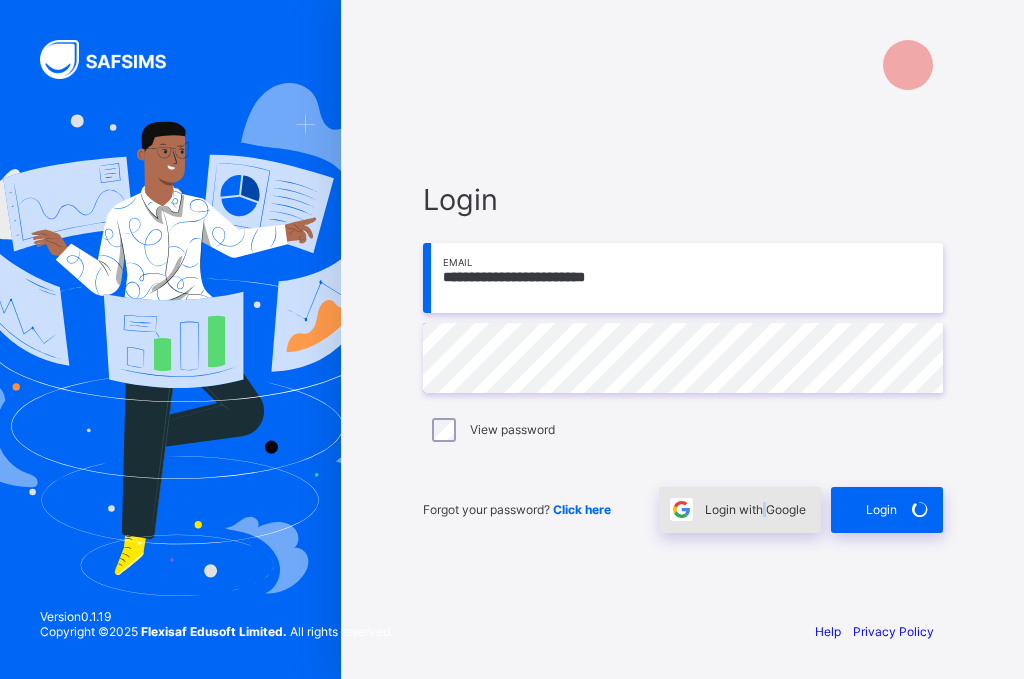 click on "Login with Google" at bounding box center [755, 509] 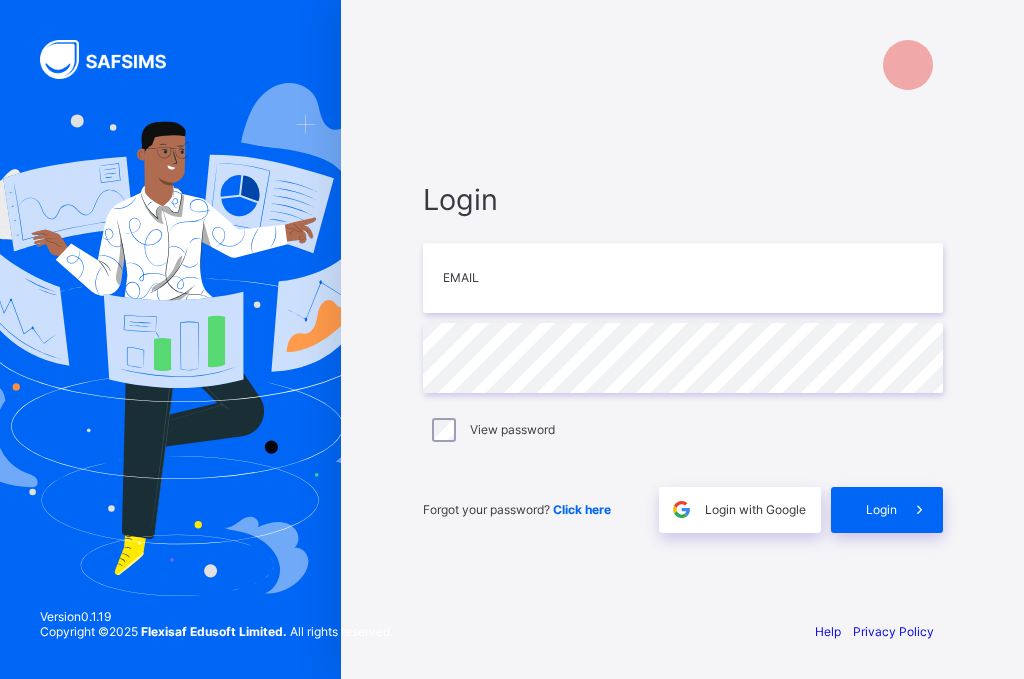 scroll, scrollTop: 0, scrollLeft: 0, axis: both 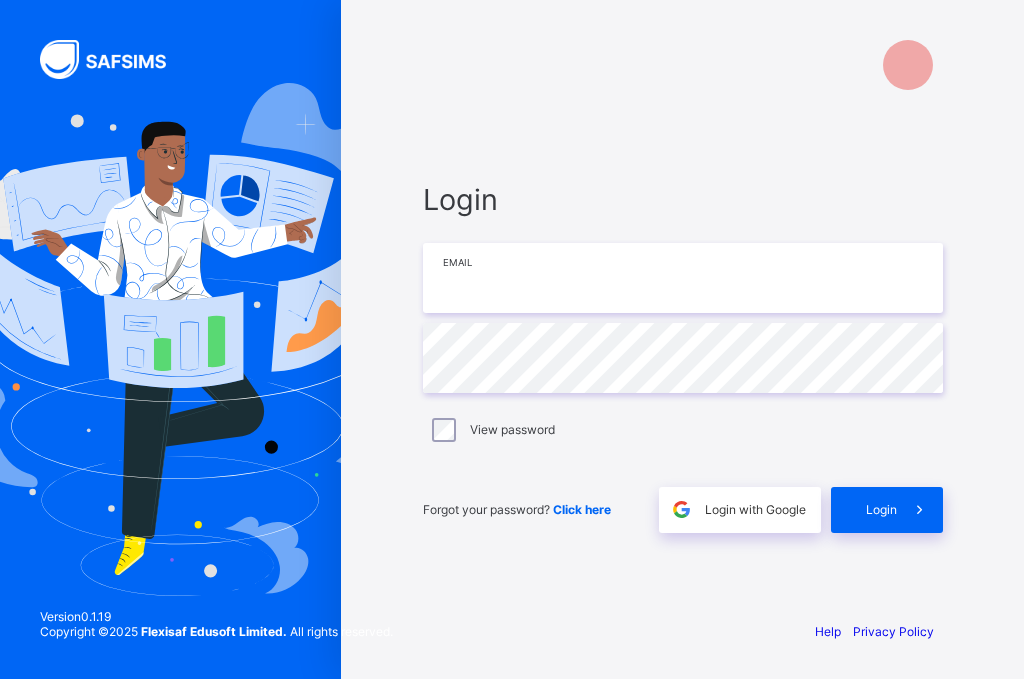 type on "**********" 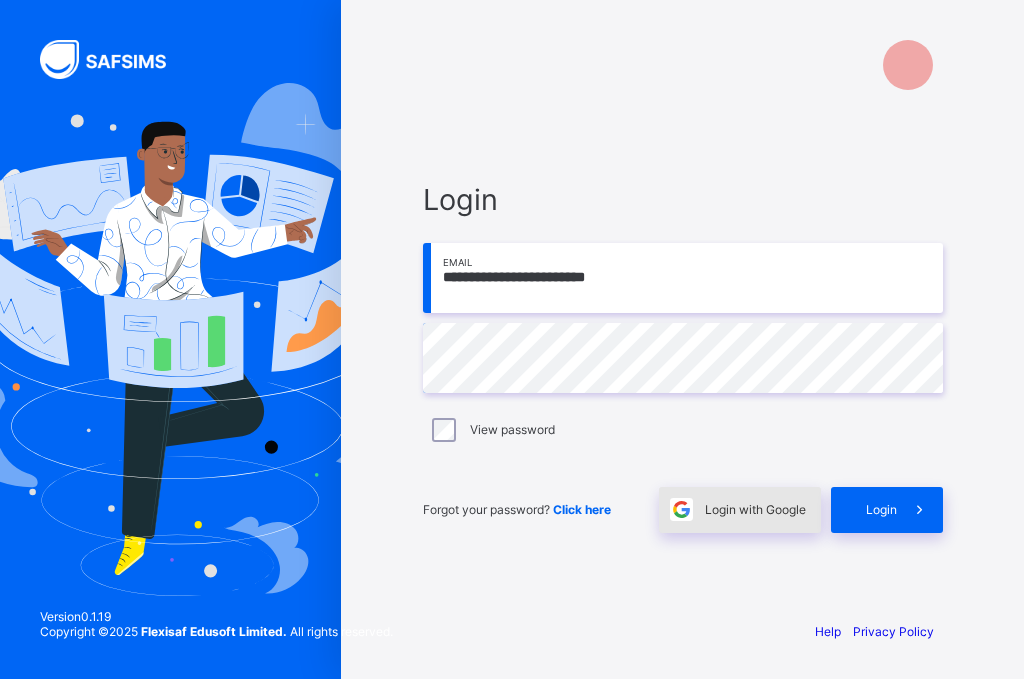 click at bounding box center (682, 510) 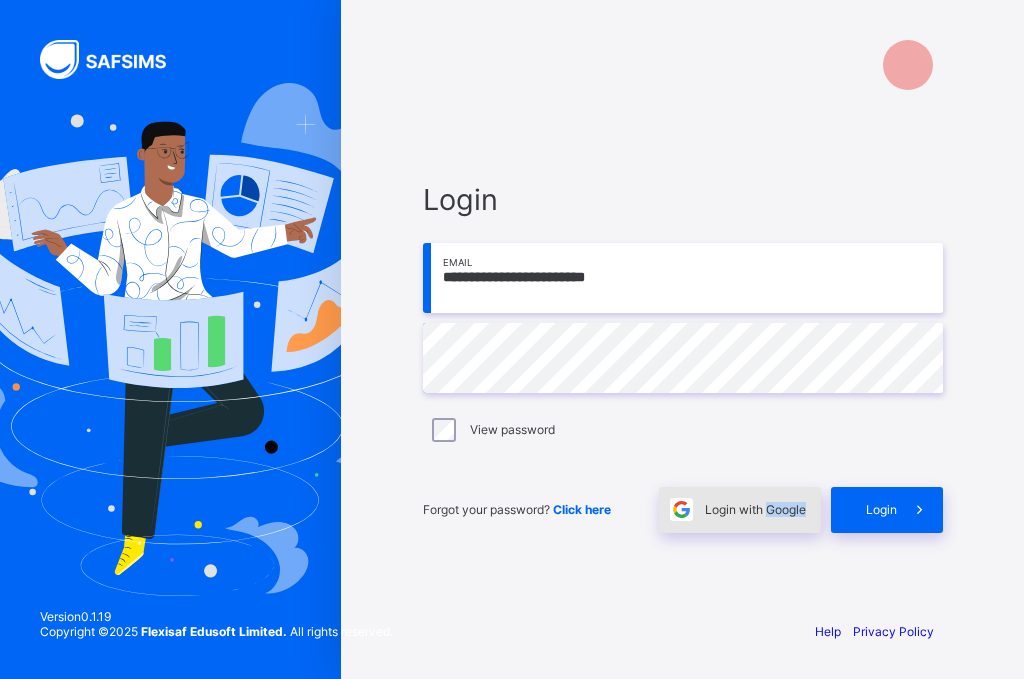 click on "Login with Google" at bounding box center (755, 509) 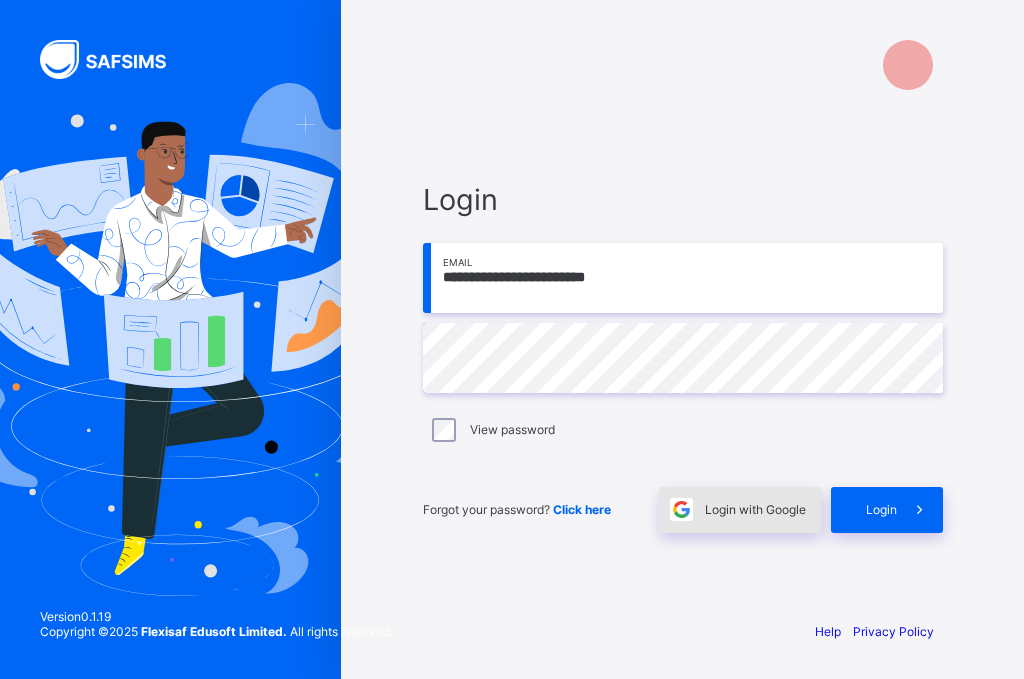 click at bounding box center [682, 510] 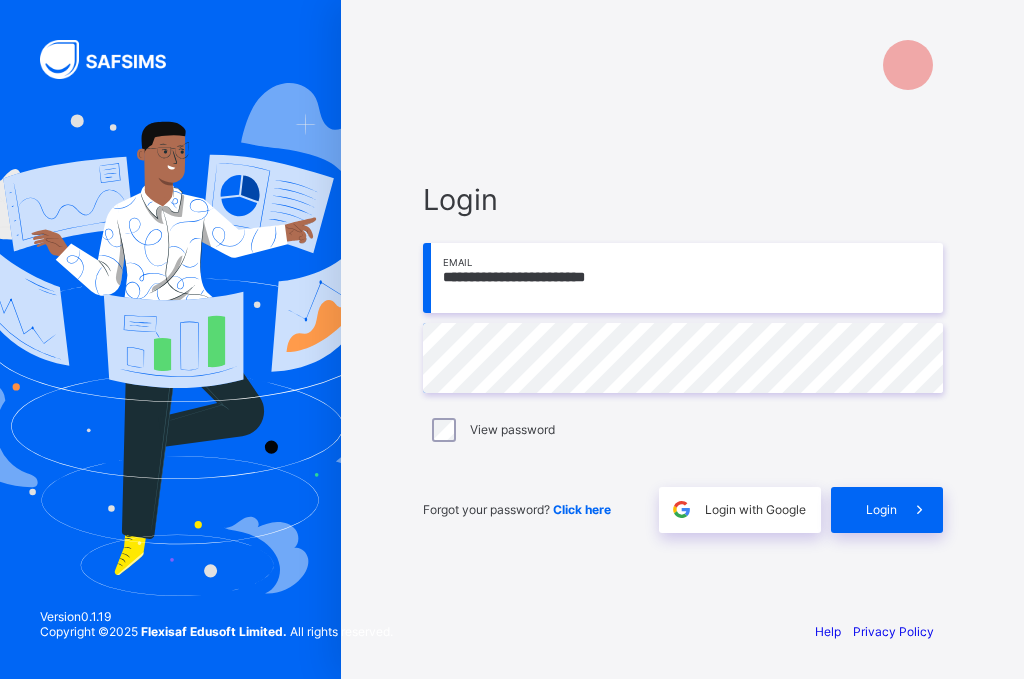 click on "View password" at bounding box center [683, 430] 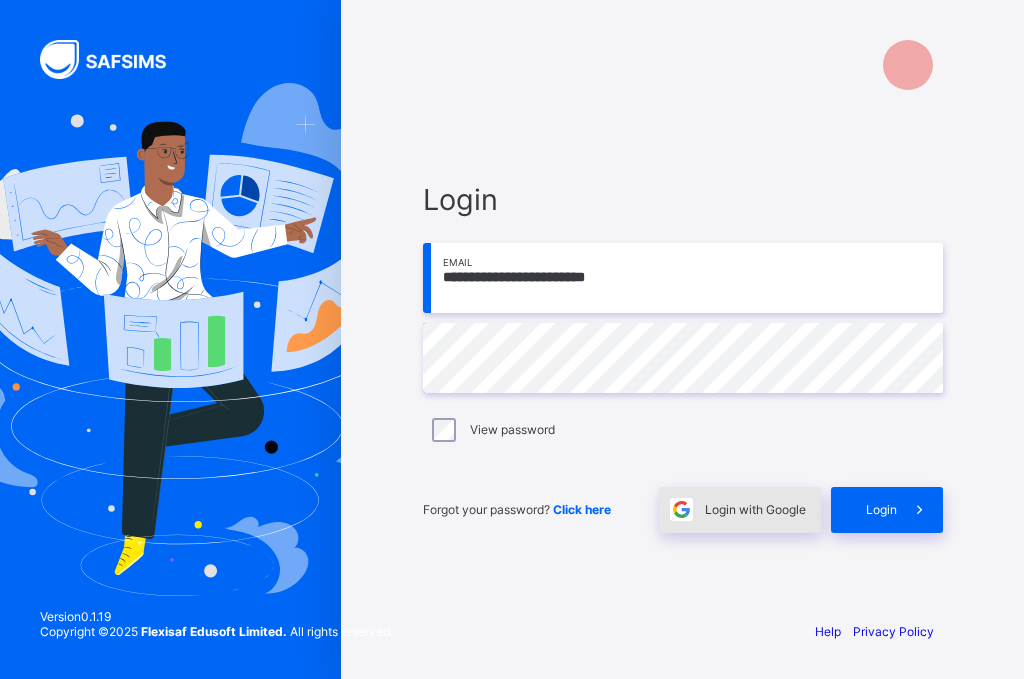 click on "Login with Google" at bounding box center [740, 510] 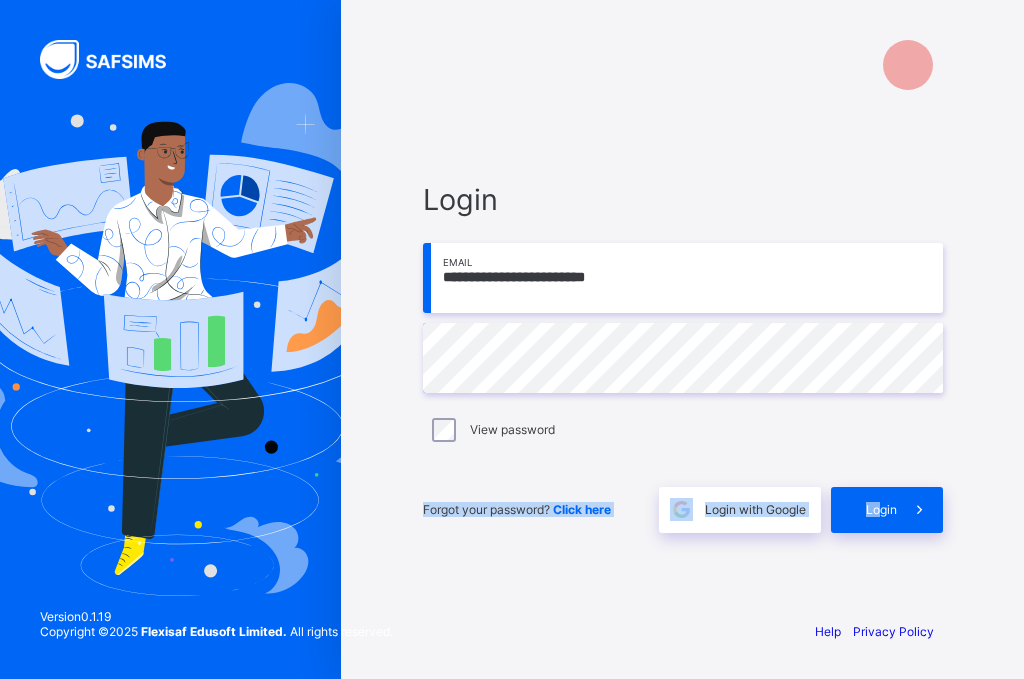 drag, startPoint x: 881, startPoint y: 512, endPoint x: 643, endPoint y: 438, distance: 249.23885 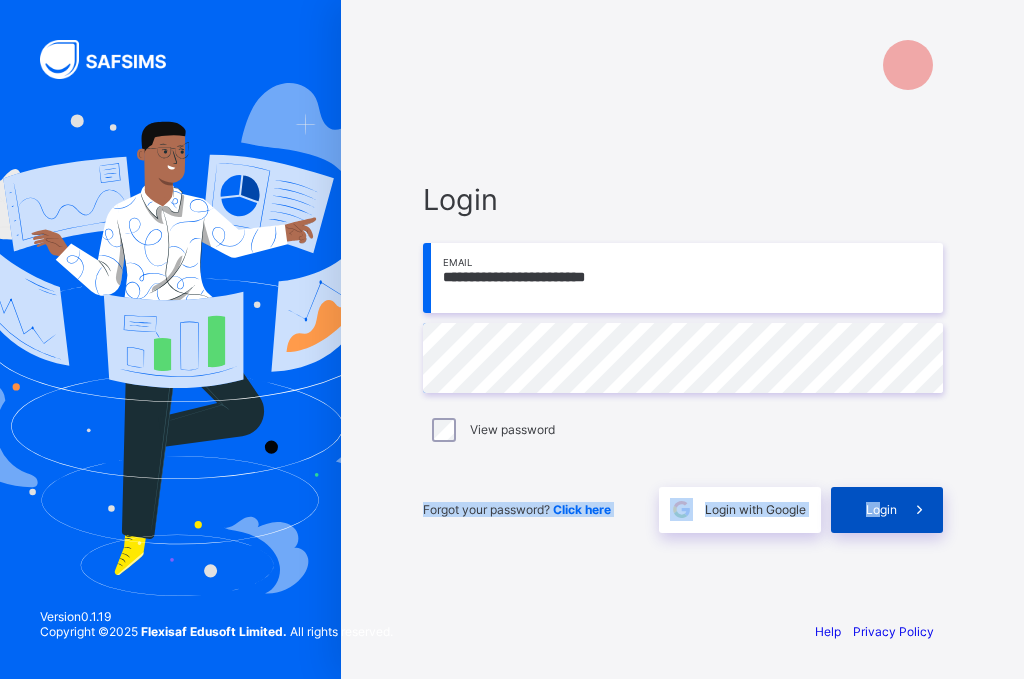 click on "Login" at bounding box center (887, 510) 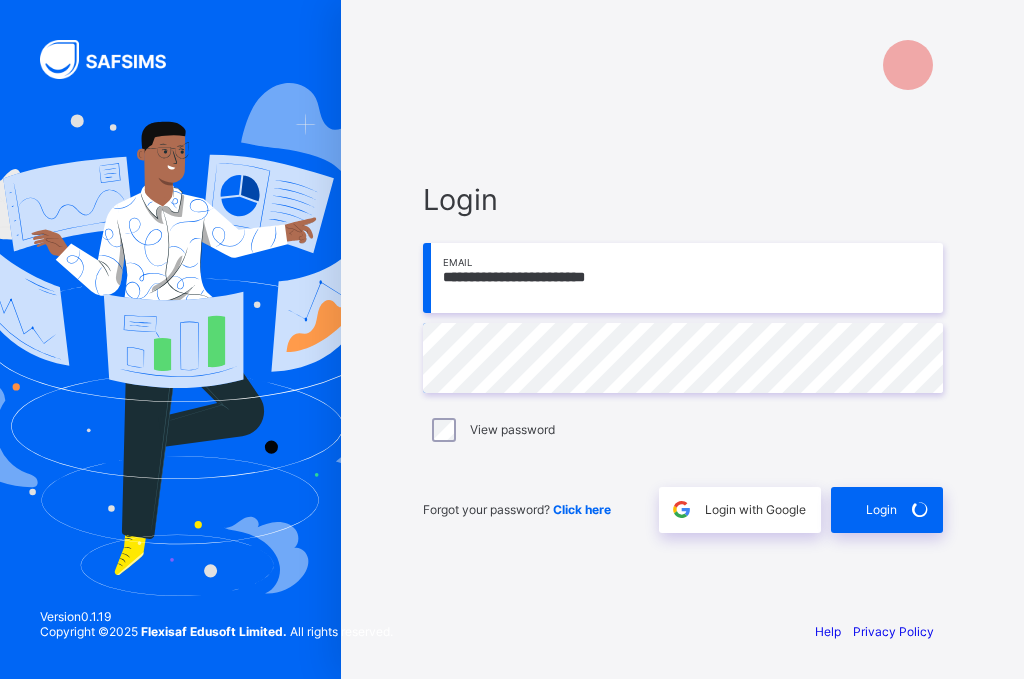 click on "**********" at bounding box center [683, 357] 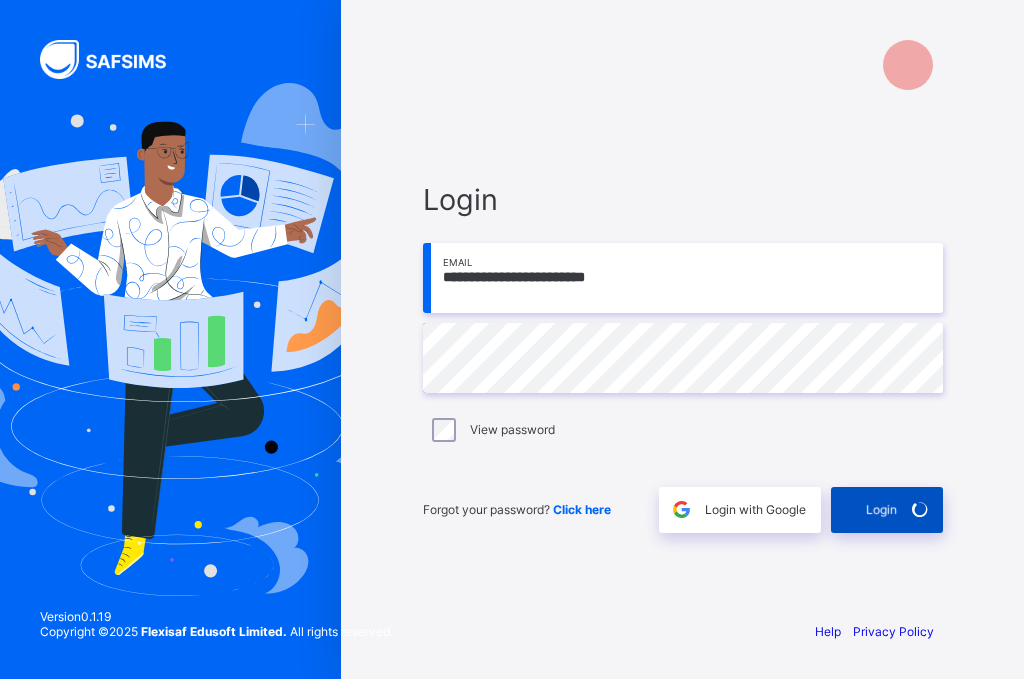 click on "Login" at bounding box center (887, 510) 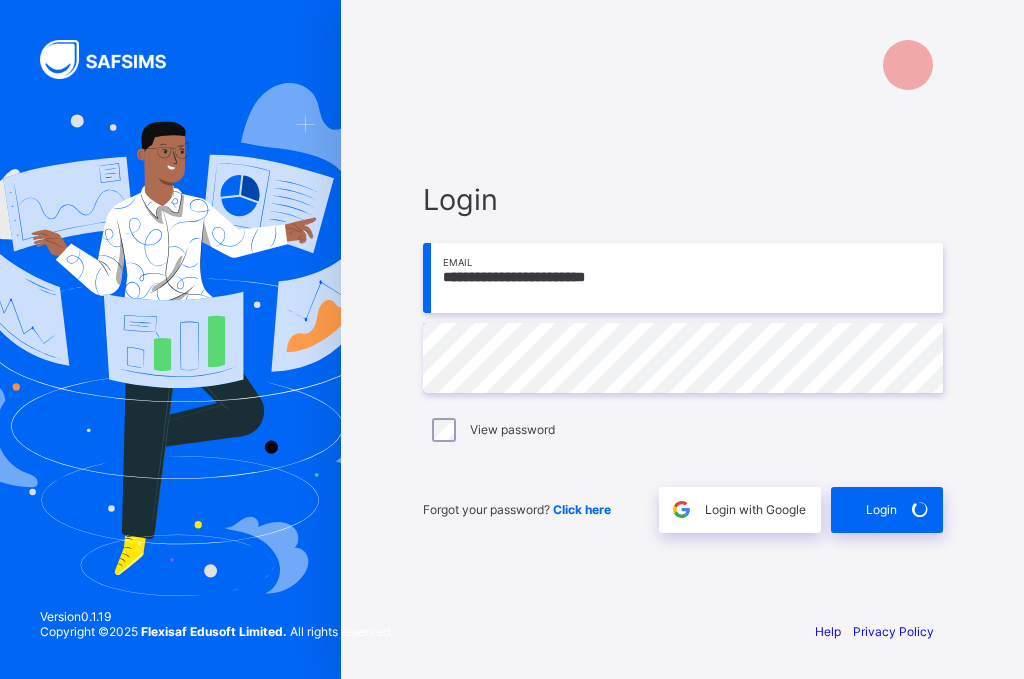 drag, startPoint x: 859, startPoint y: 508, endPoint x: 627, endPoint y: 504, distance: 232.03448 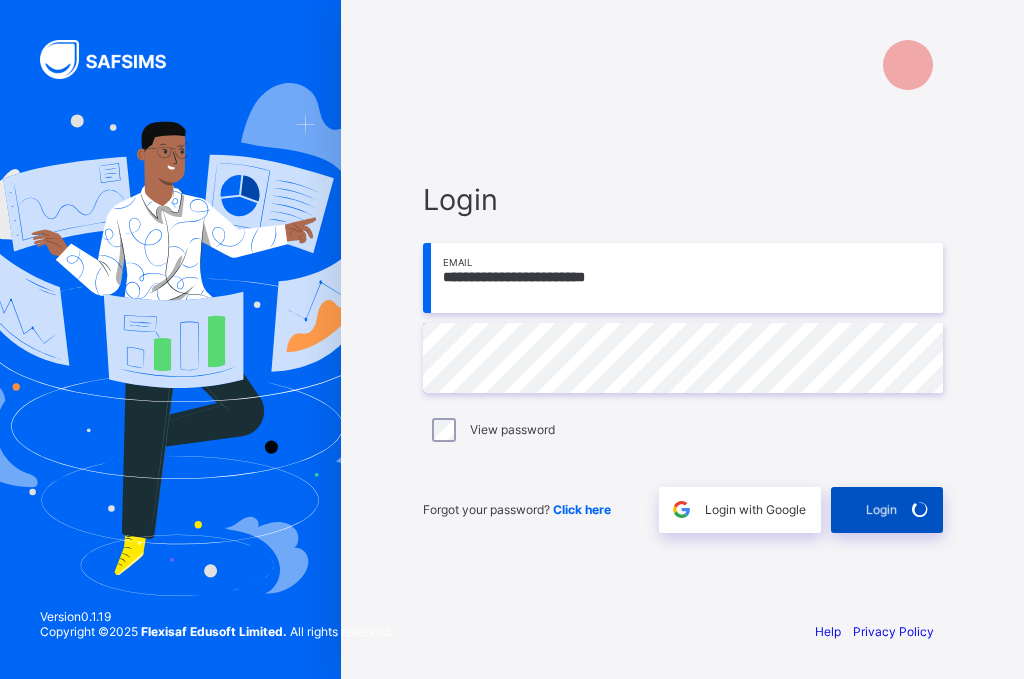 click on "Login" at bounding box center [887, 510] 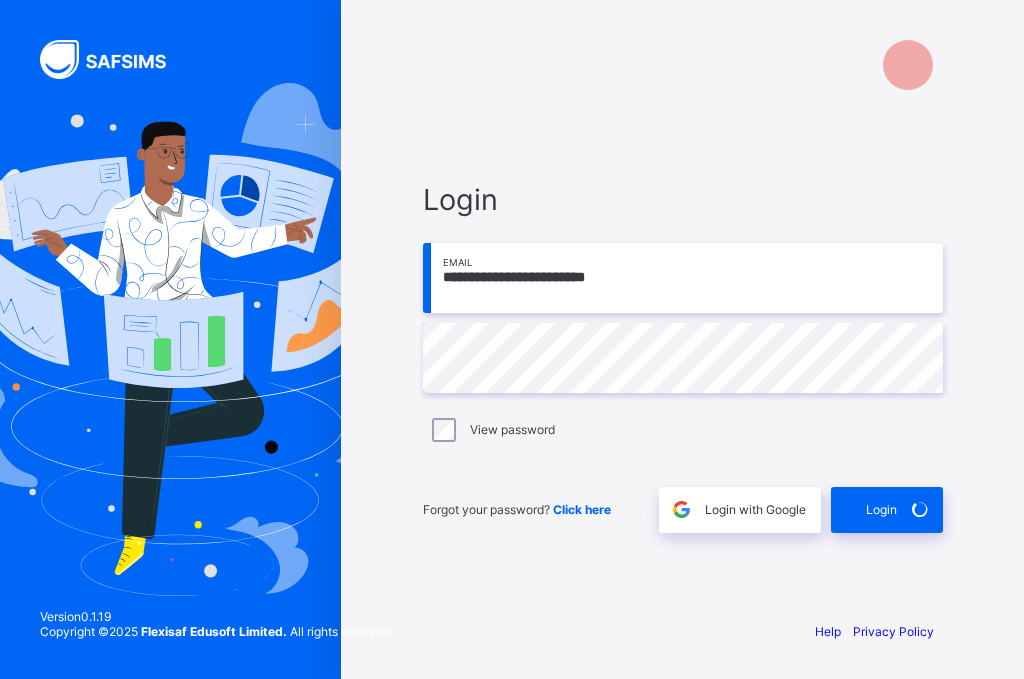 click on "**********" at bounding box center [683, 339] 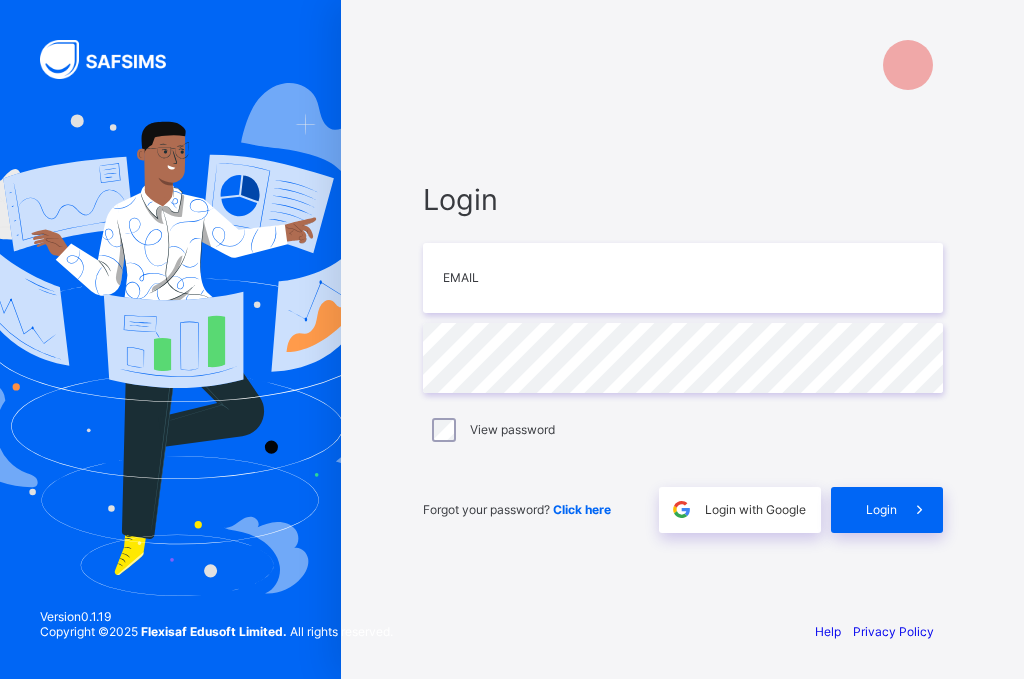 scroll, scrollTop: 0, scrollLeft: 0, axis: both 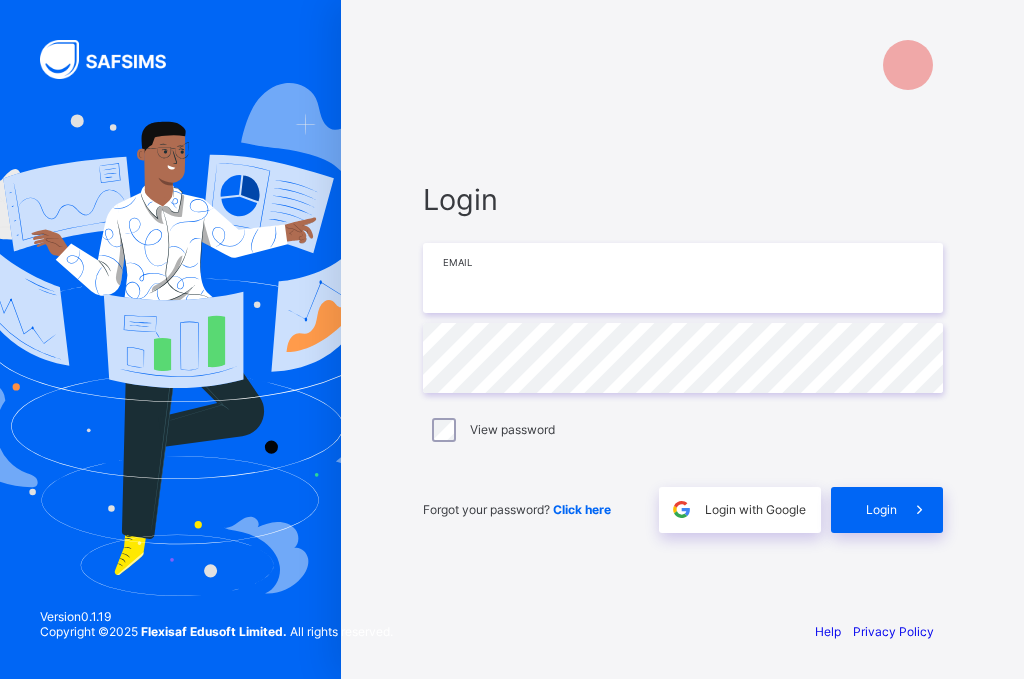 type on "**********" 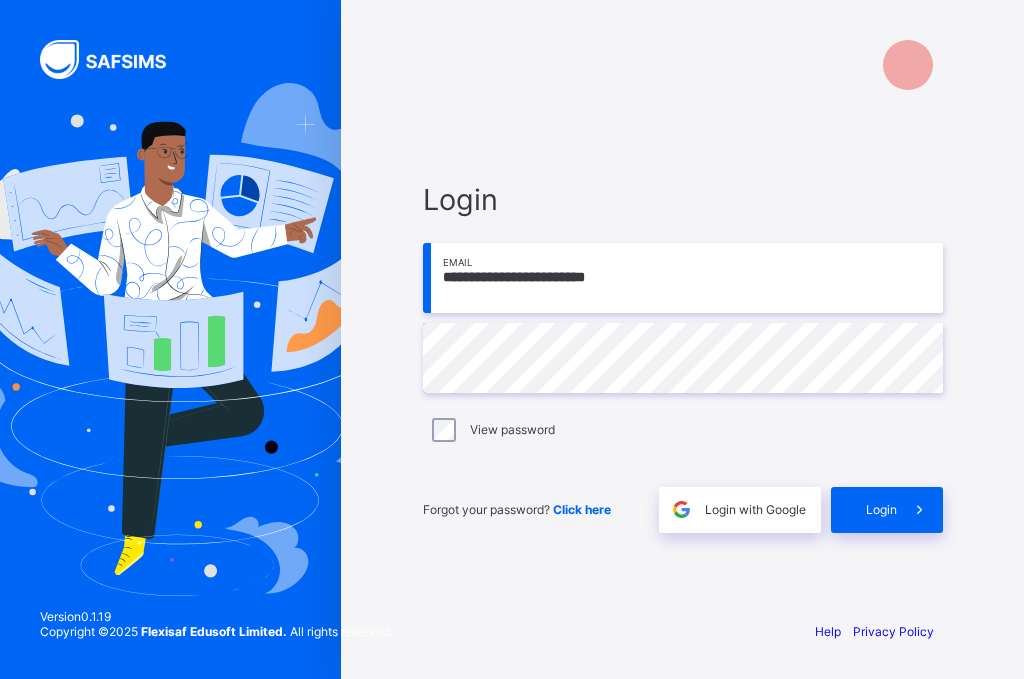 click on "**********" at bounding box center [683, 357] 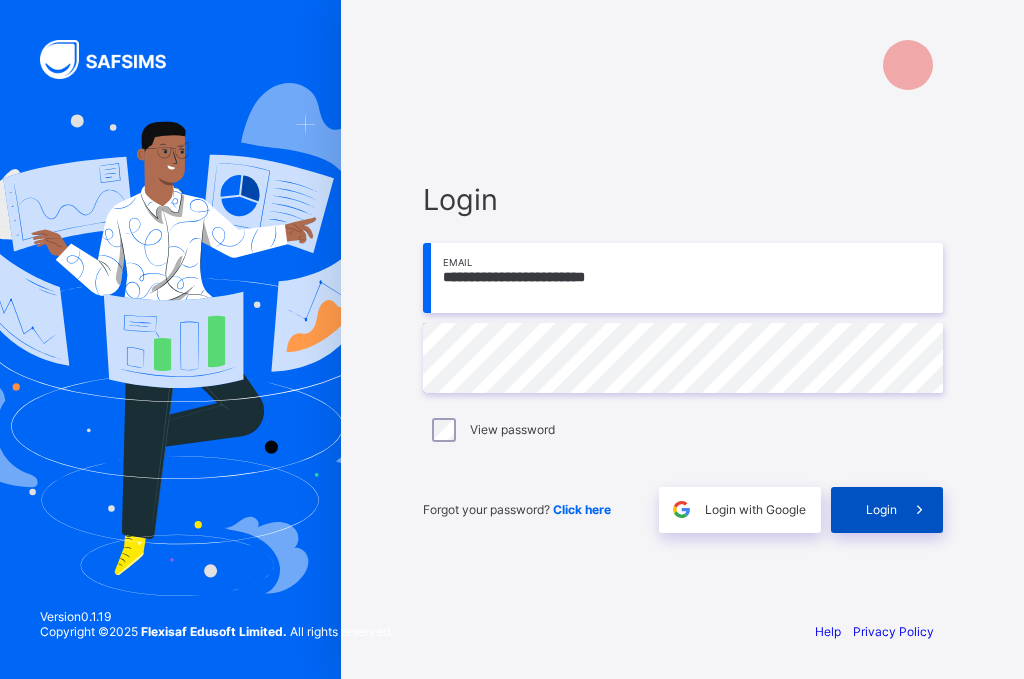 click on "Login" at bounding box center (887, 510) 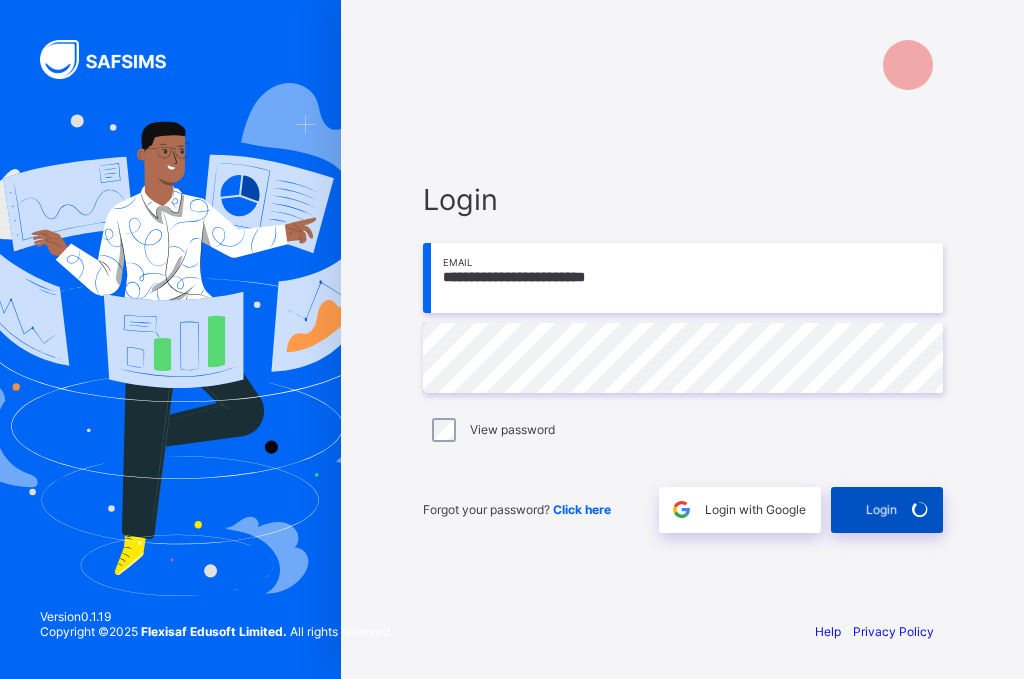 click on "Login" at bounding box center (887, 510) 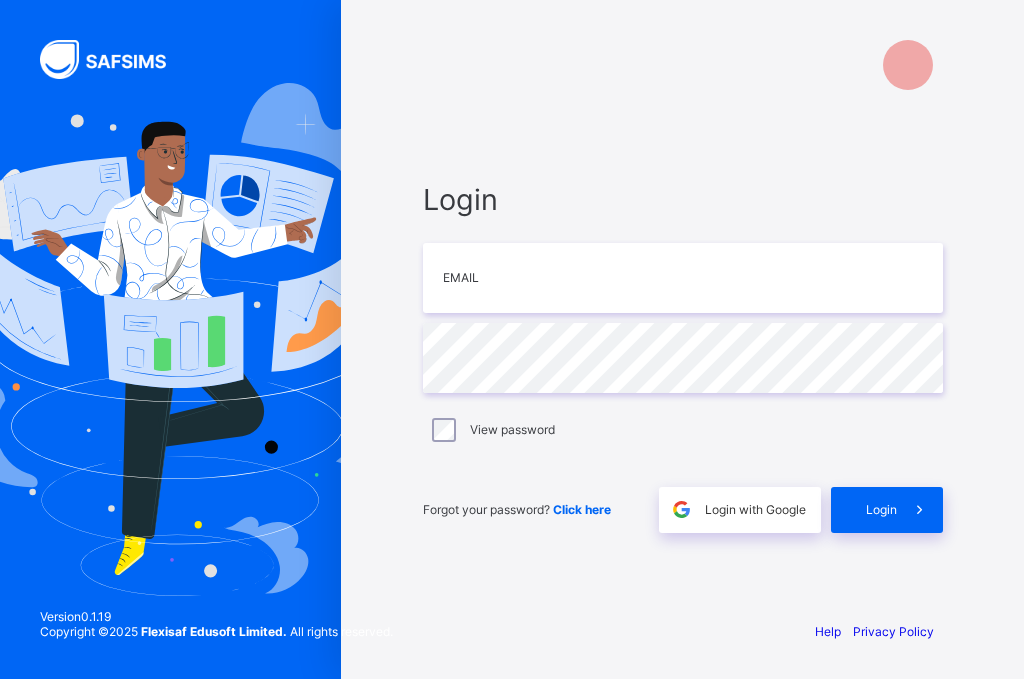 scroll, scrollTop: 0, scrollLeft: 0, axis: both 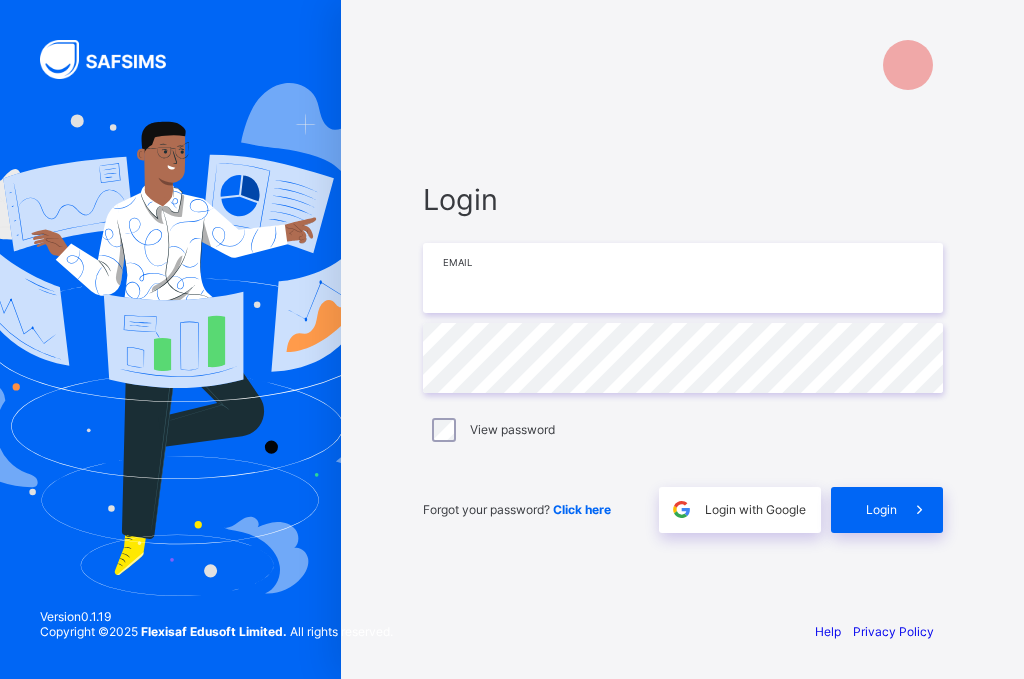 type on "**********" 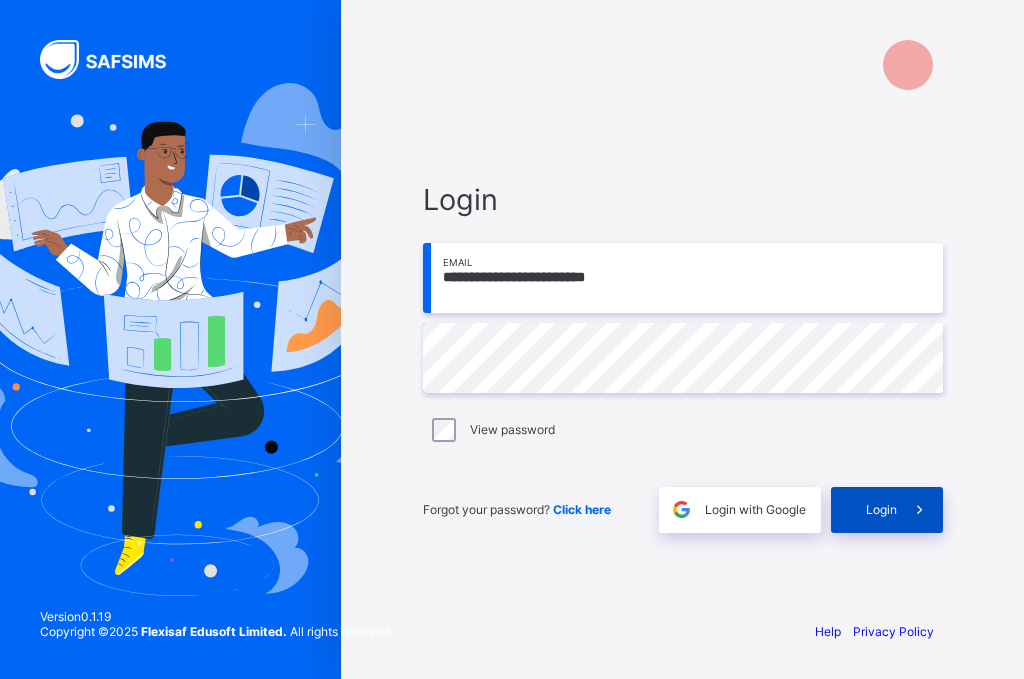 click at bounding box center (920, 510) 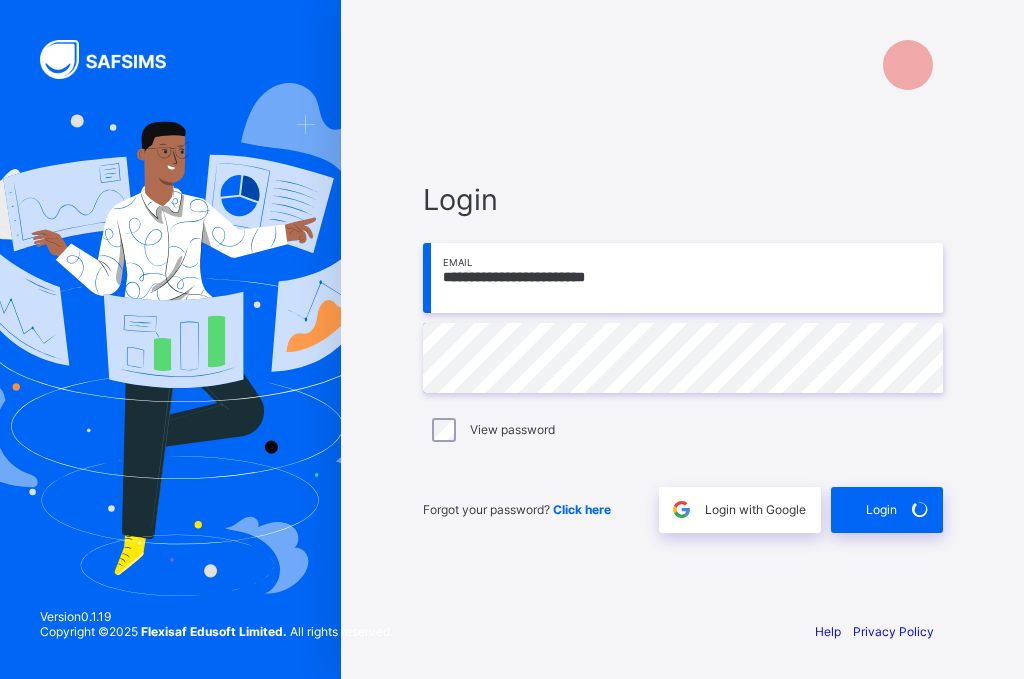 drag, startPoint x: 926, startPoint y: 512, endPoint x: 702, endPoint y: 401, distance: 249.994 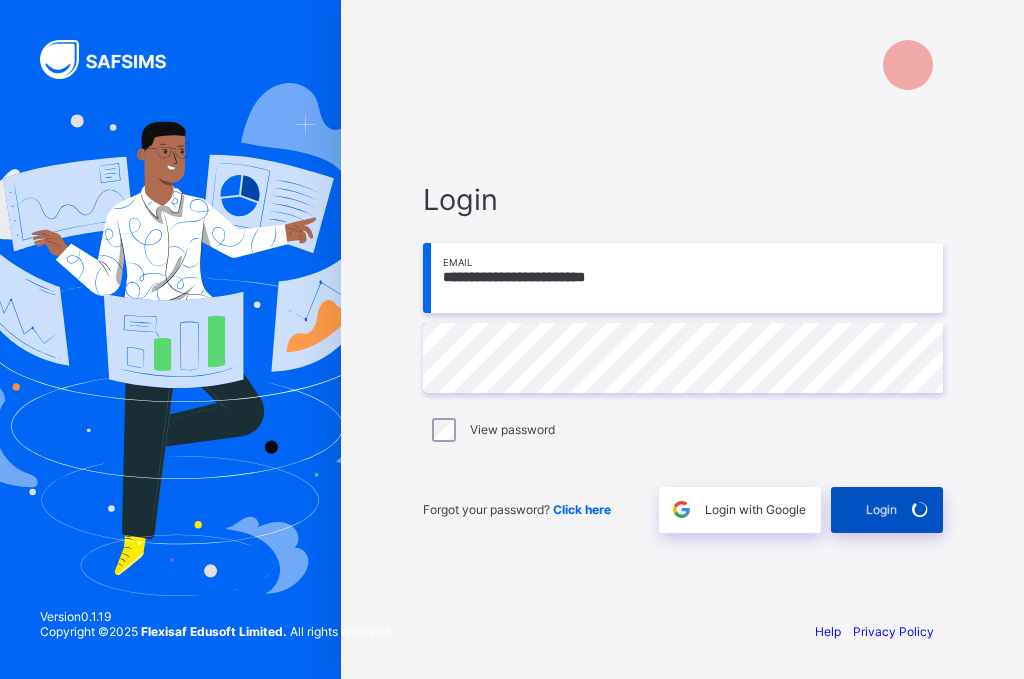 click on "Login" at bounding box center (887, 510) 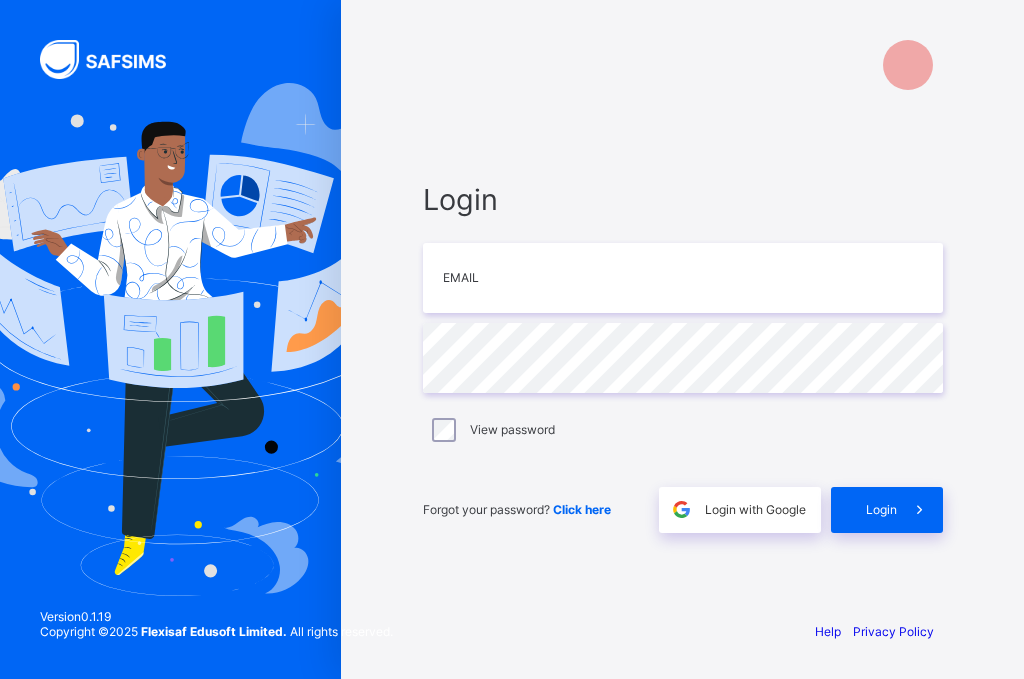 scroll, scrollTop: 0, scrollLeft: 0, axis: both 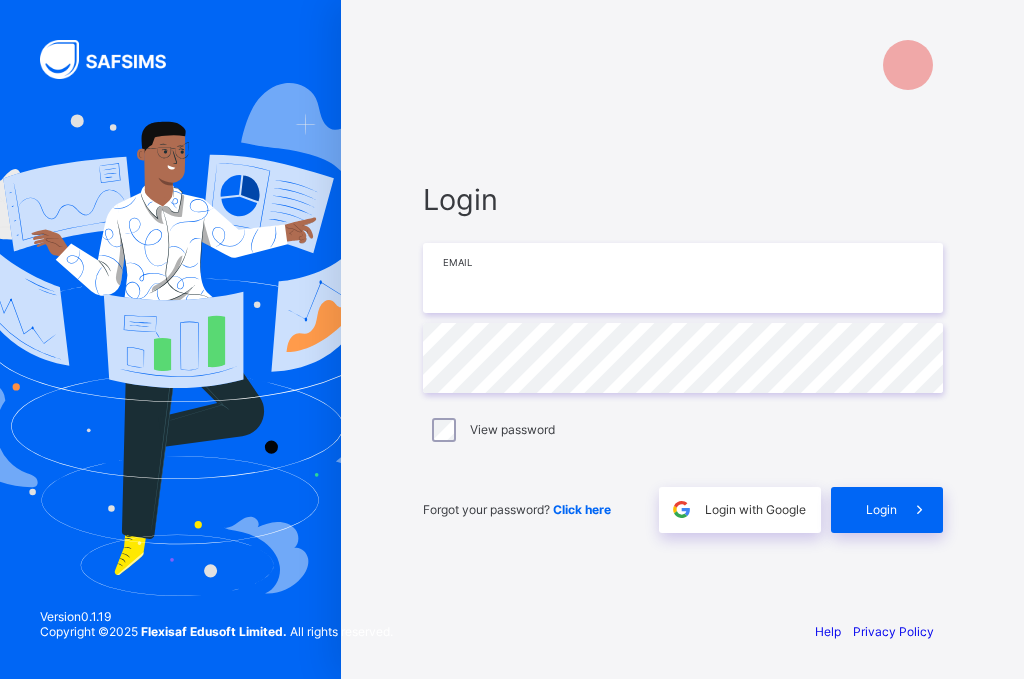 type on "**********" 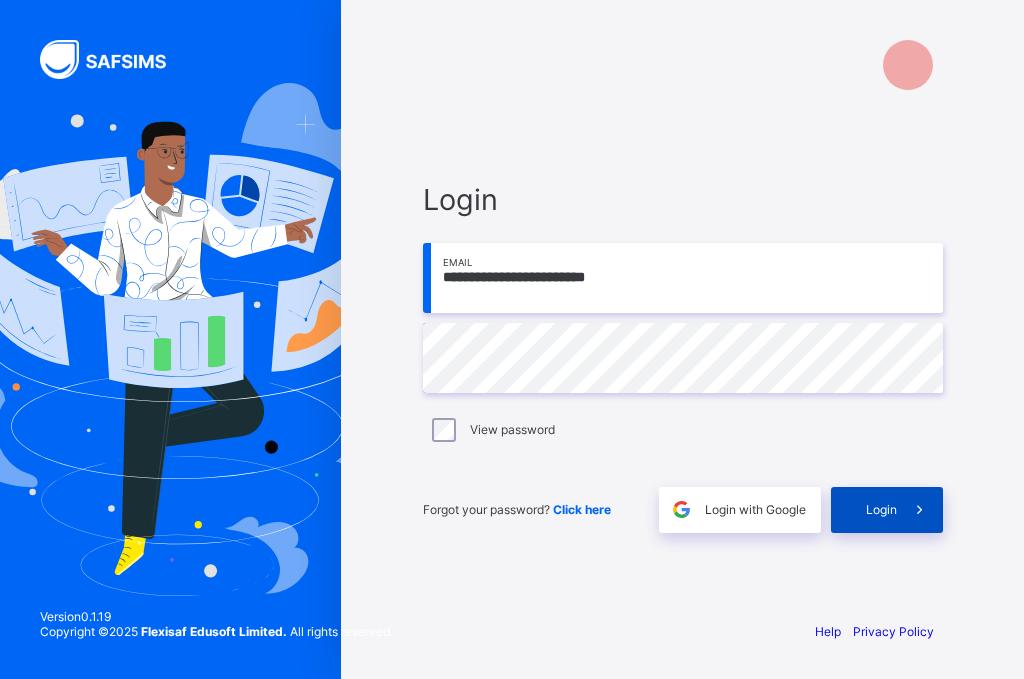click at bounding box center [919, 509] 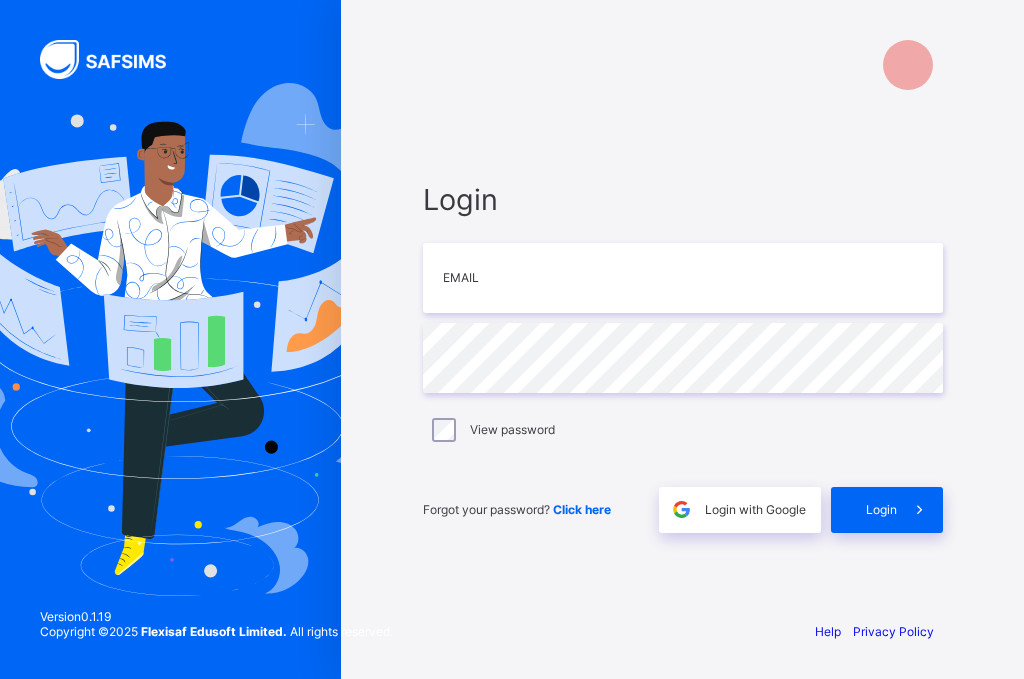 scroll, scrollTop: 0, scrollLeft: 0, axis: both 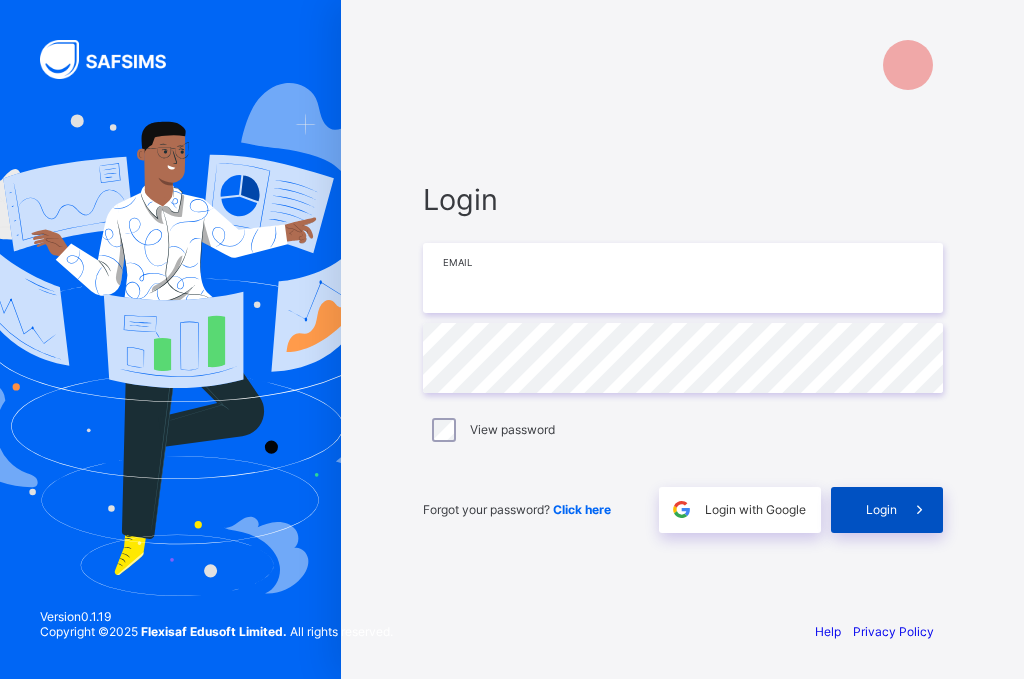 type on "**********" 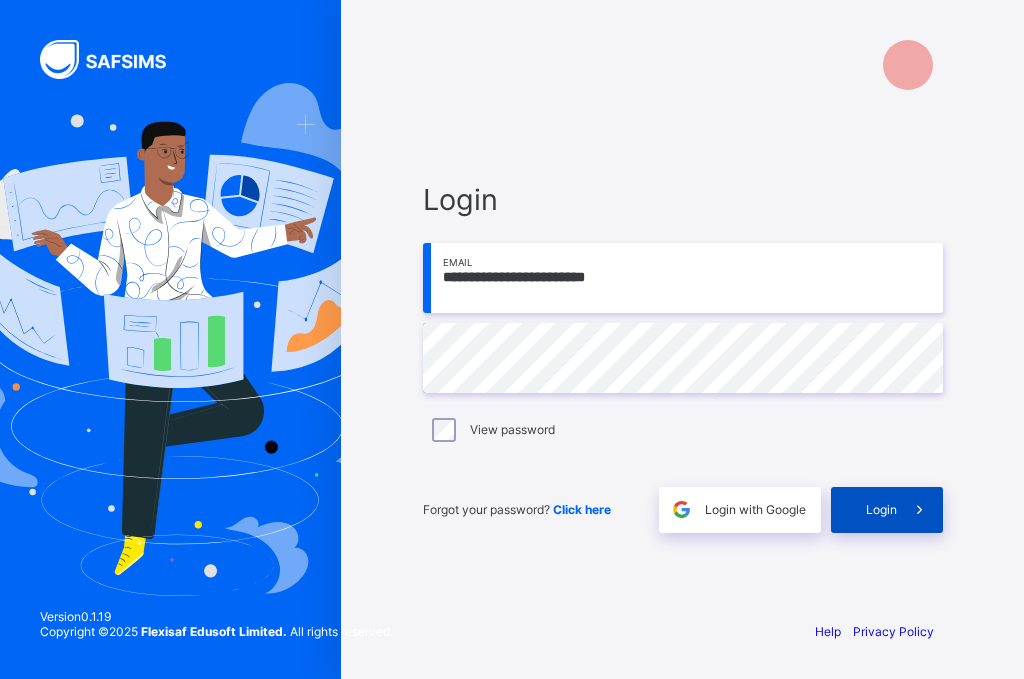 click at bounding box center [919, 509] 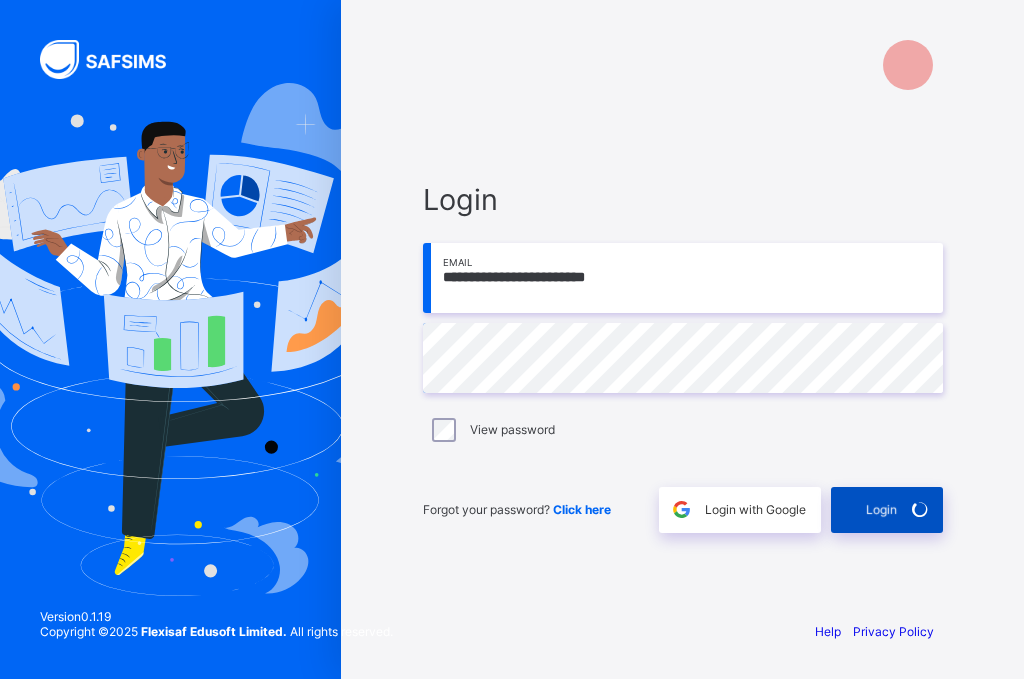 click at bounding box center [920, 510] 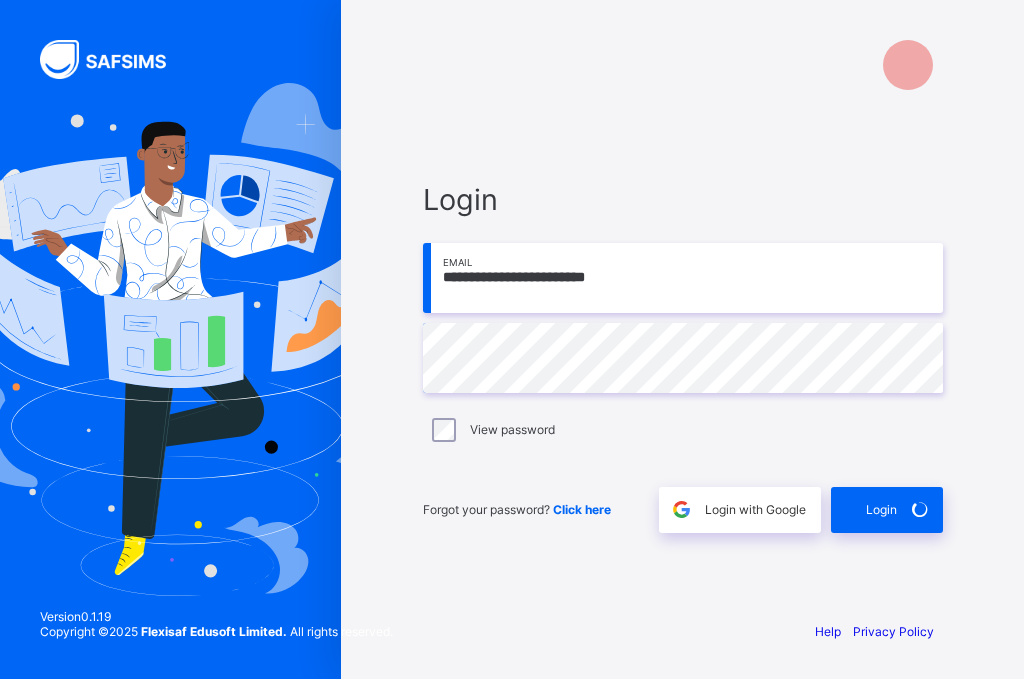 drag, startPoint x: 913, startPoint y: 518, endPoint x: 653, endPoint y: 522, distance: 260.03076 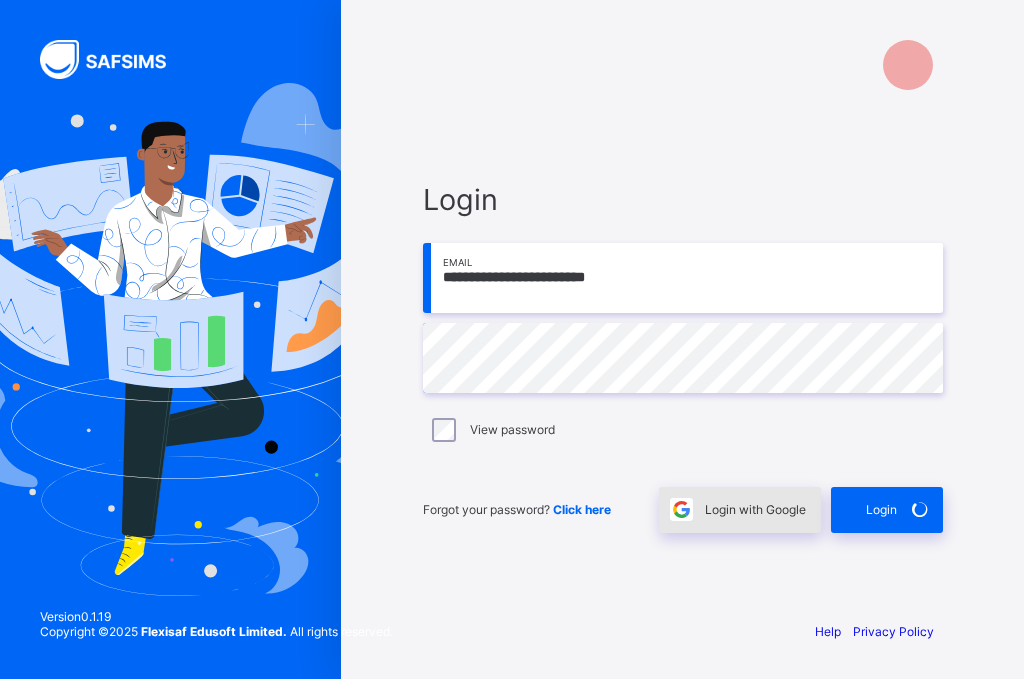 click at bounding box center [682, 510] 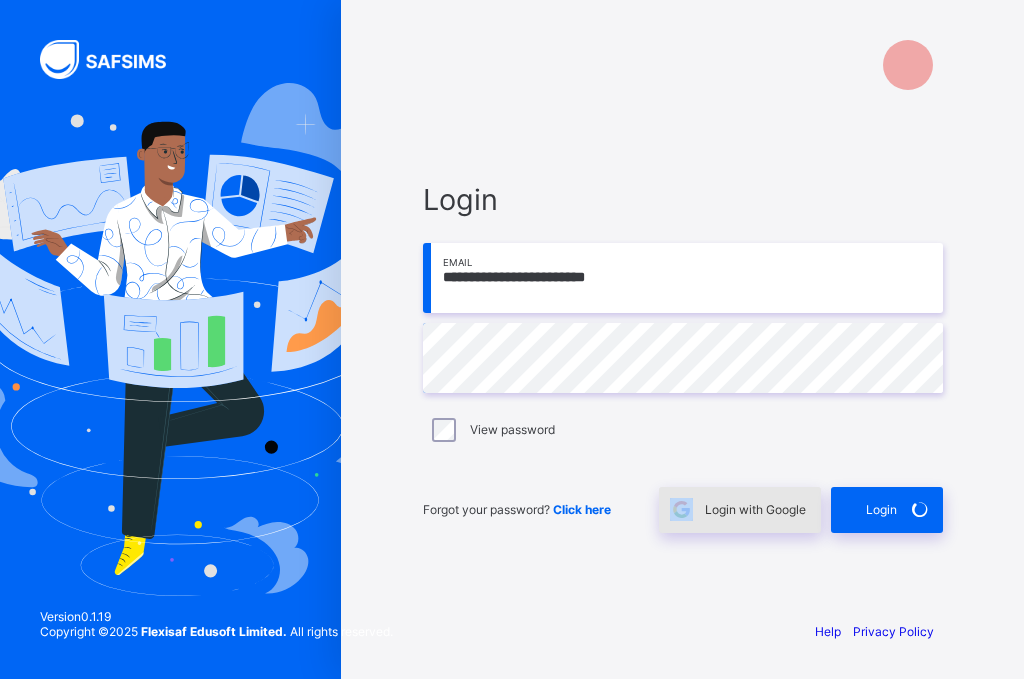 click at bounding box center [682, 510] 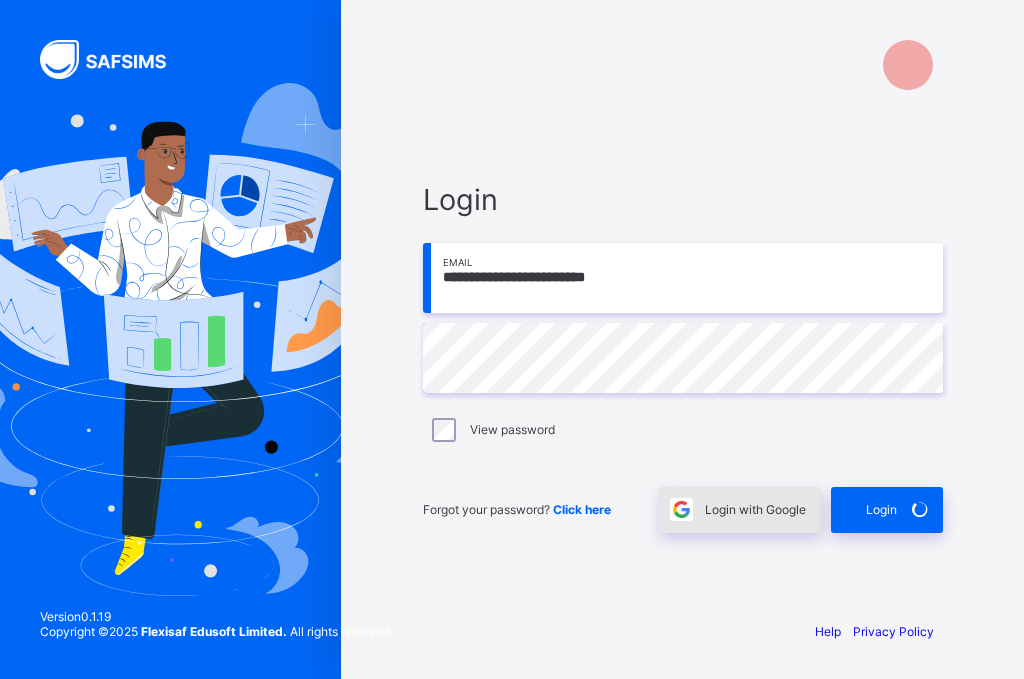 click on "Login with Google" at bounding box center [755, 509] 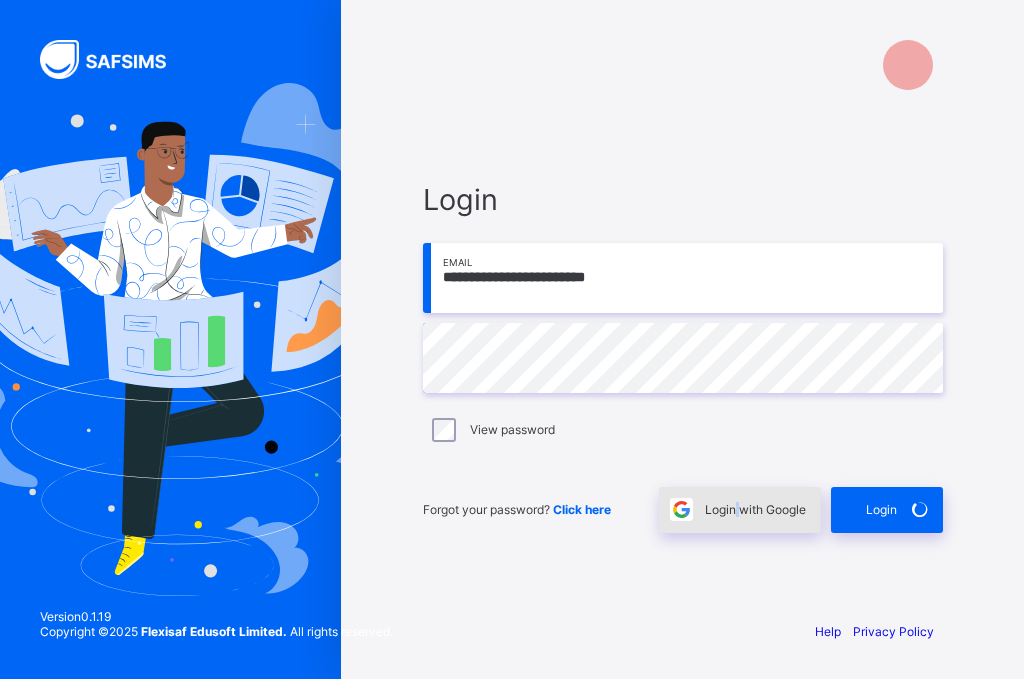click on "Login with Google" at bounding box center (755, 509) 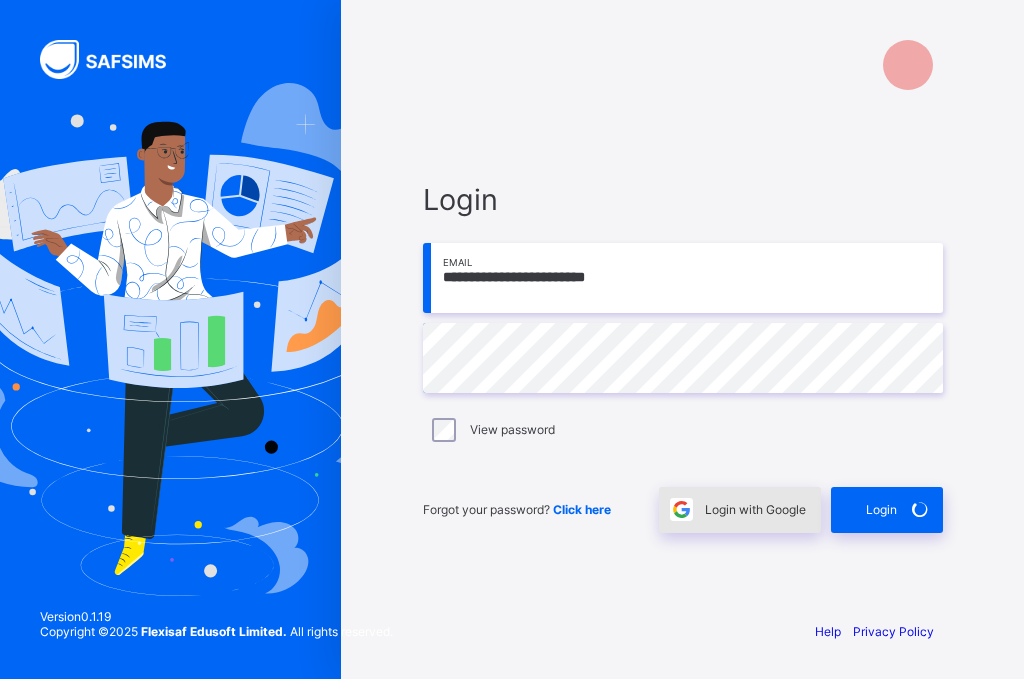 click on "Login with Google" at bounding box center (755, 509) 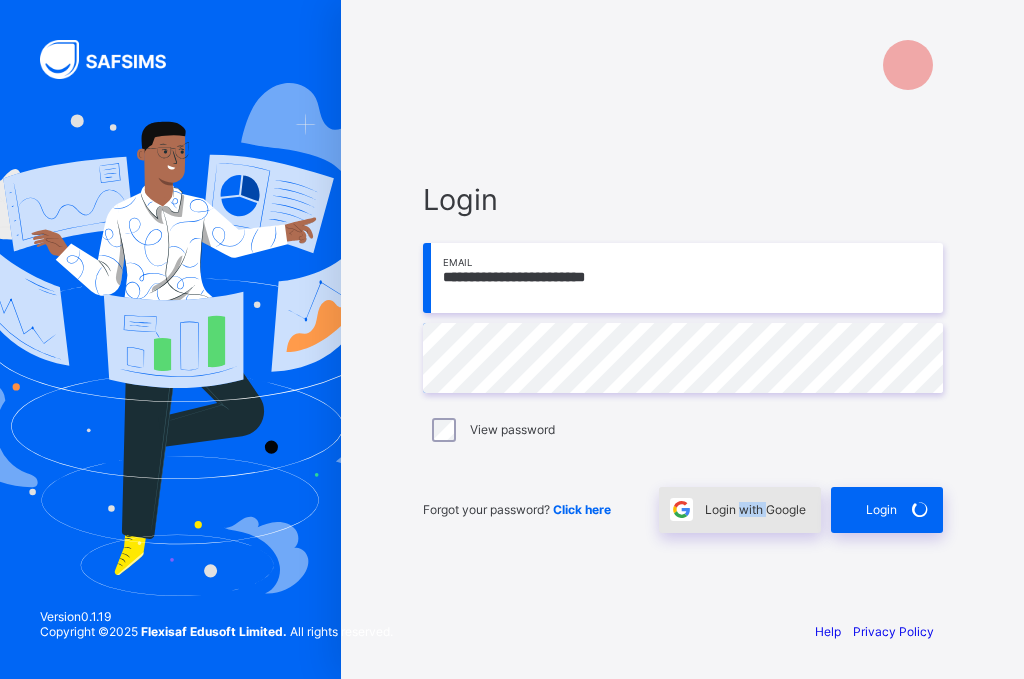 click on "Login with Google" at bounding box center (740, 510) 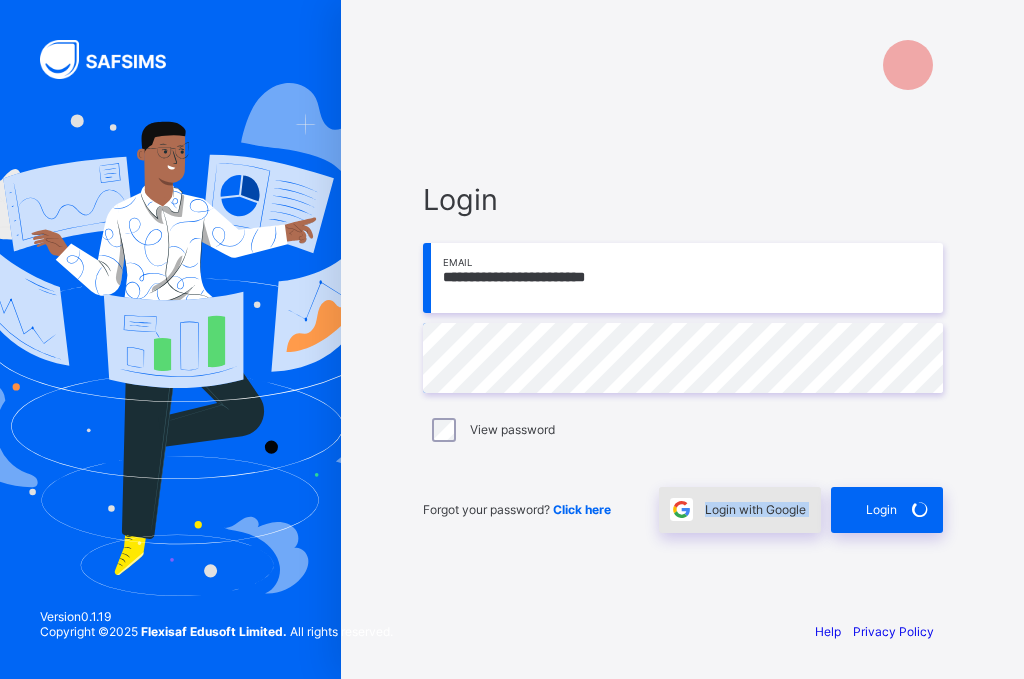 click on "Login with Google" at bounding box center [755, 509] 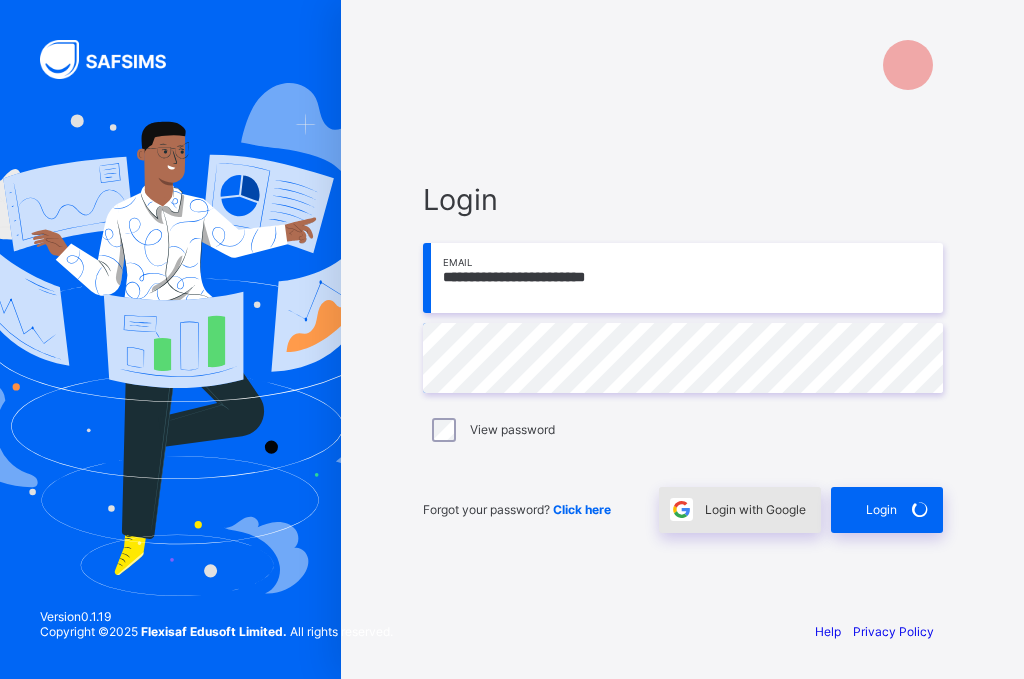 click on "Login with Google" at bounding box center (740, 510) 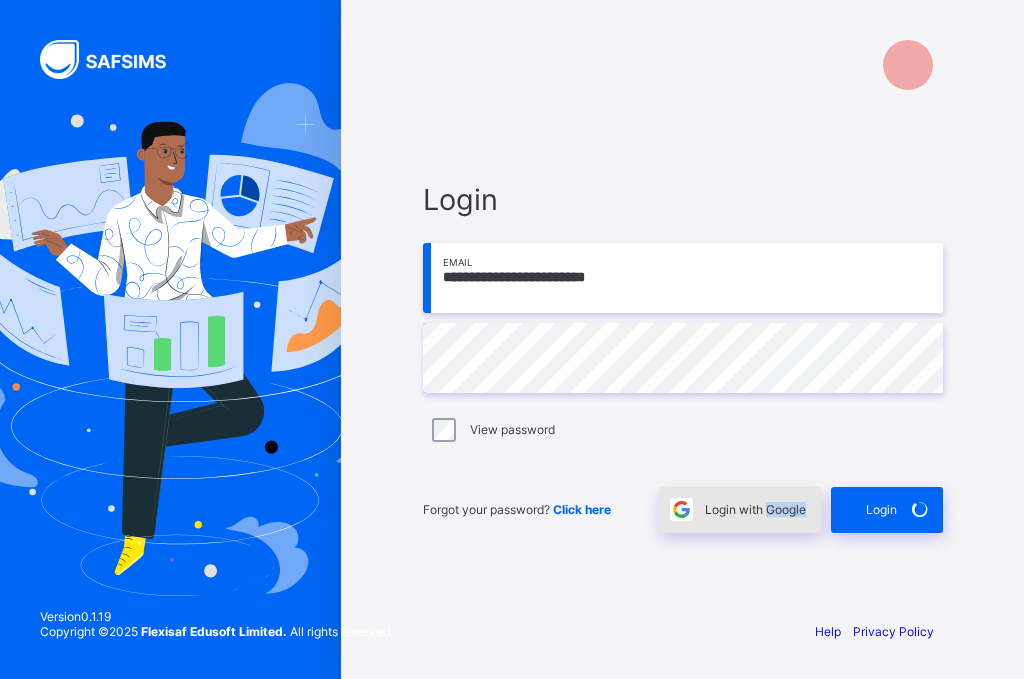 click on "Login with Google" at bounding box center [755, 509] 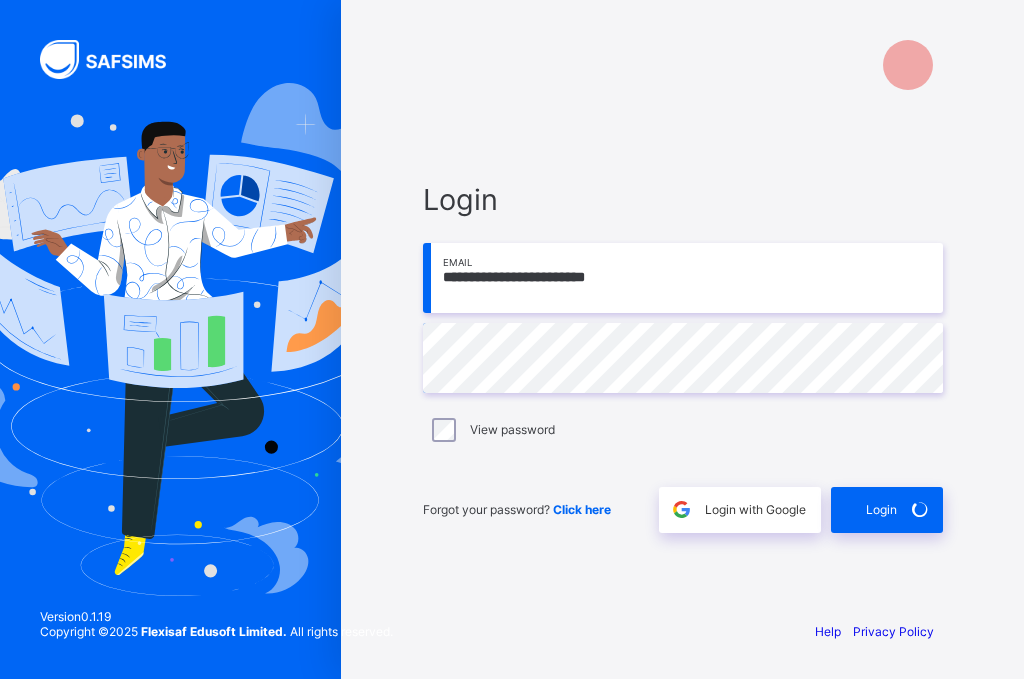 click on "Forgot your password?   Click here Login with Google Login" at bounding box center [683, 500] 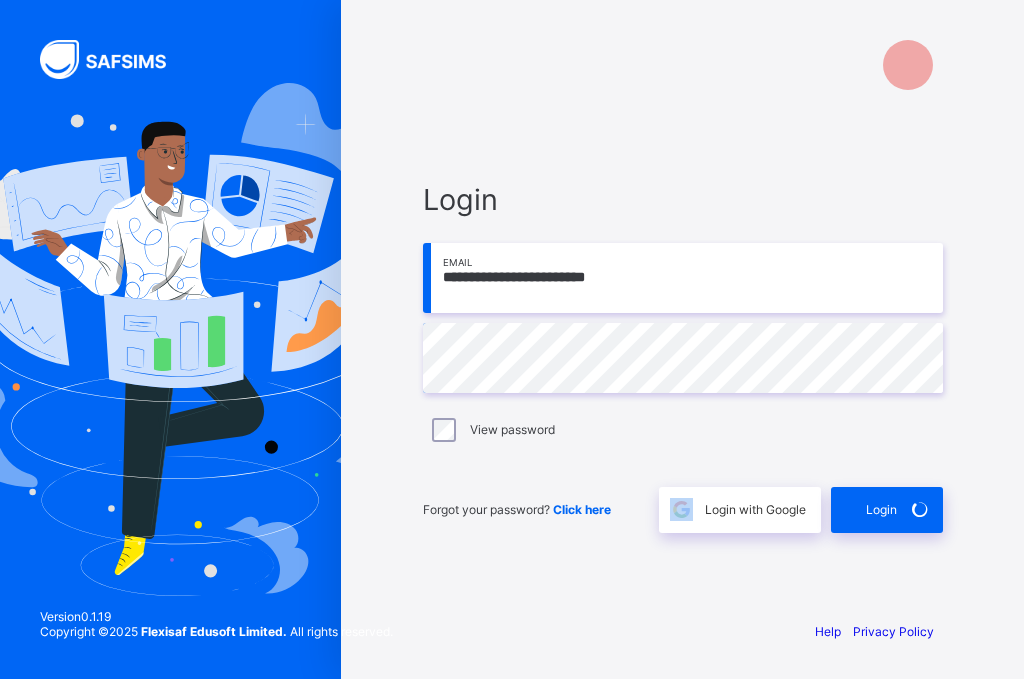 click on "Forgot your password?   Click here Login with Google Login" at bounding box center (683, 500) 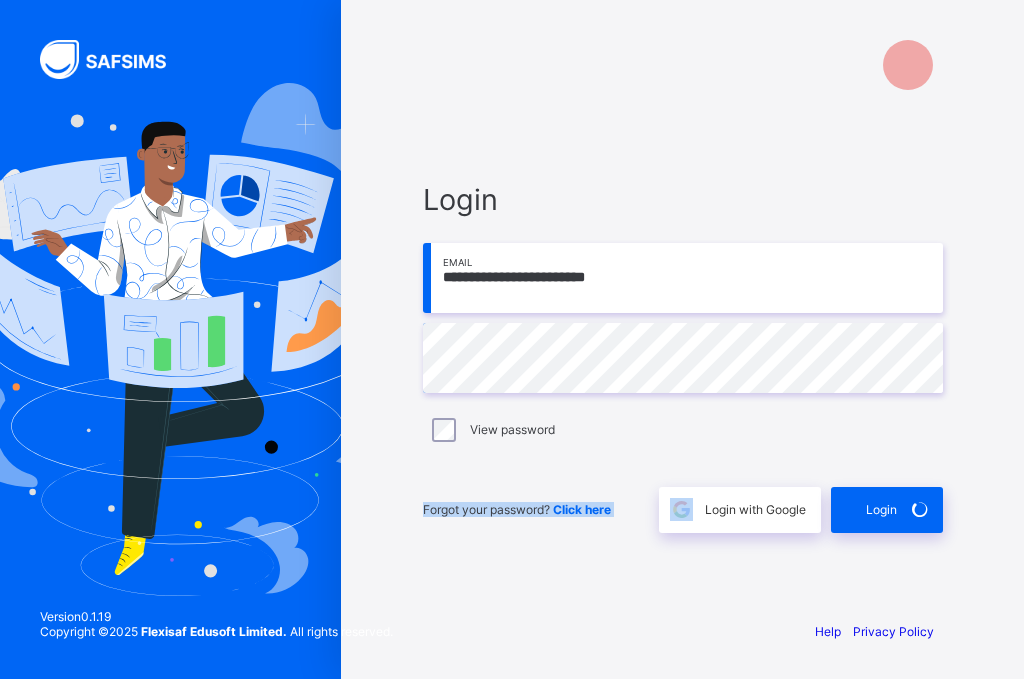click on "Forgot your password?   Click here Login with Google Login" at bounding box center (683, 500) 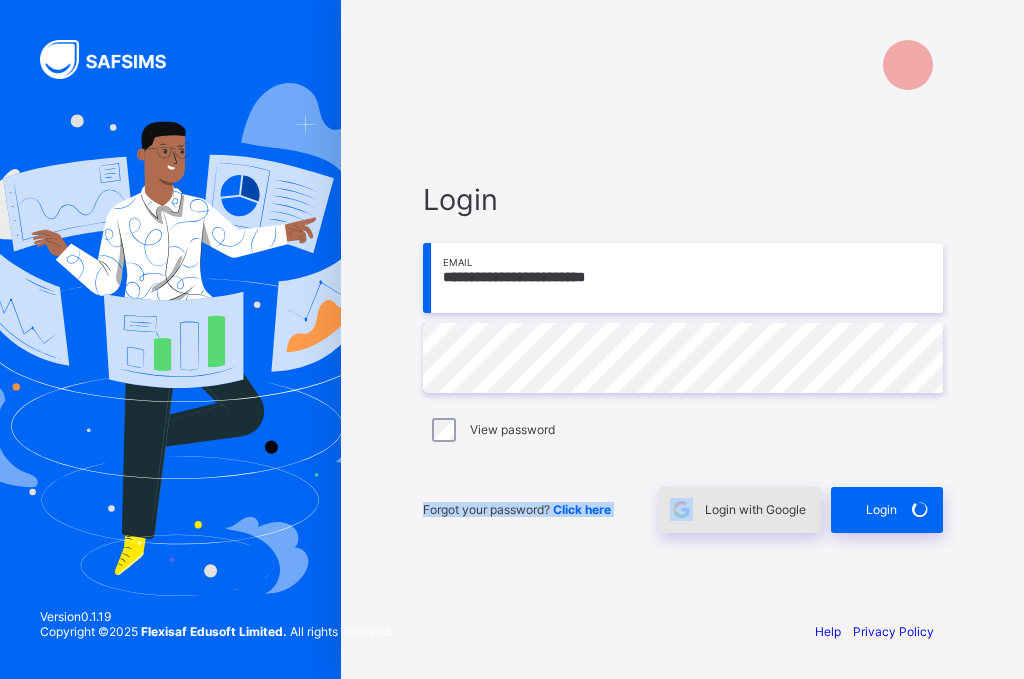 click at bounding box center [682, 510] 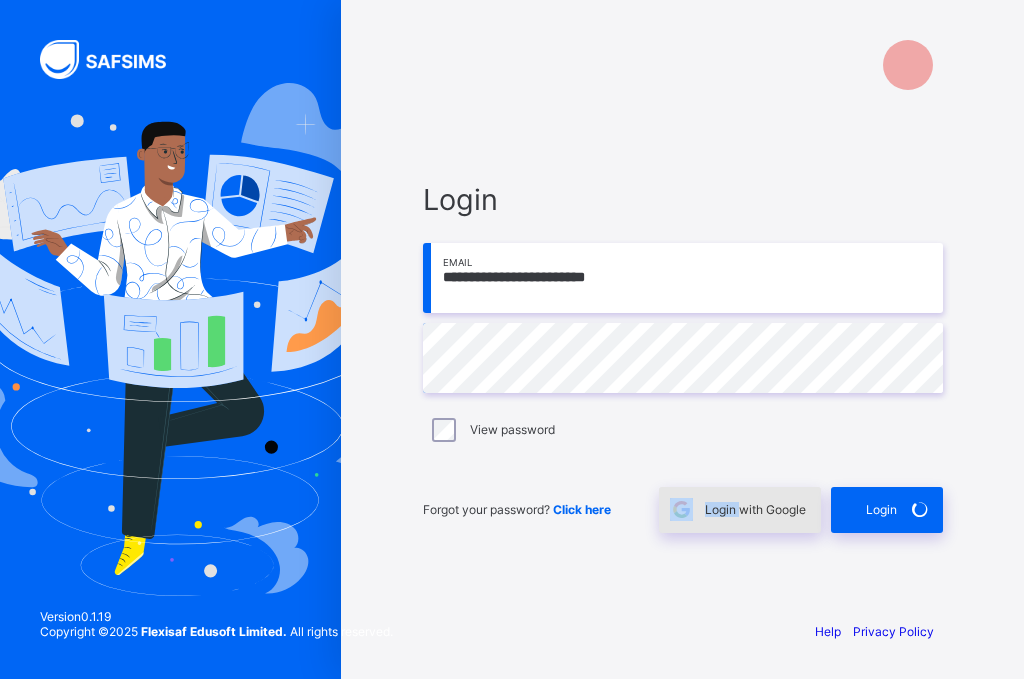 click at bounding box center [682, 510] 